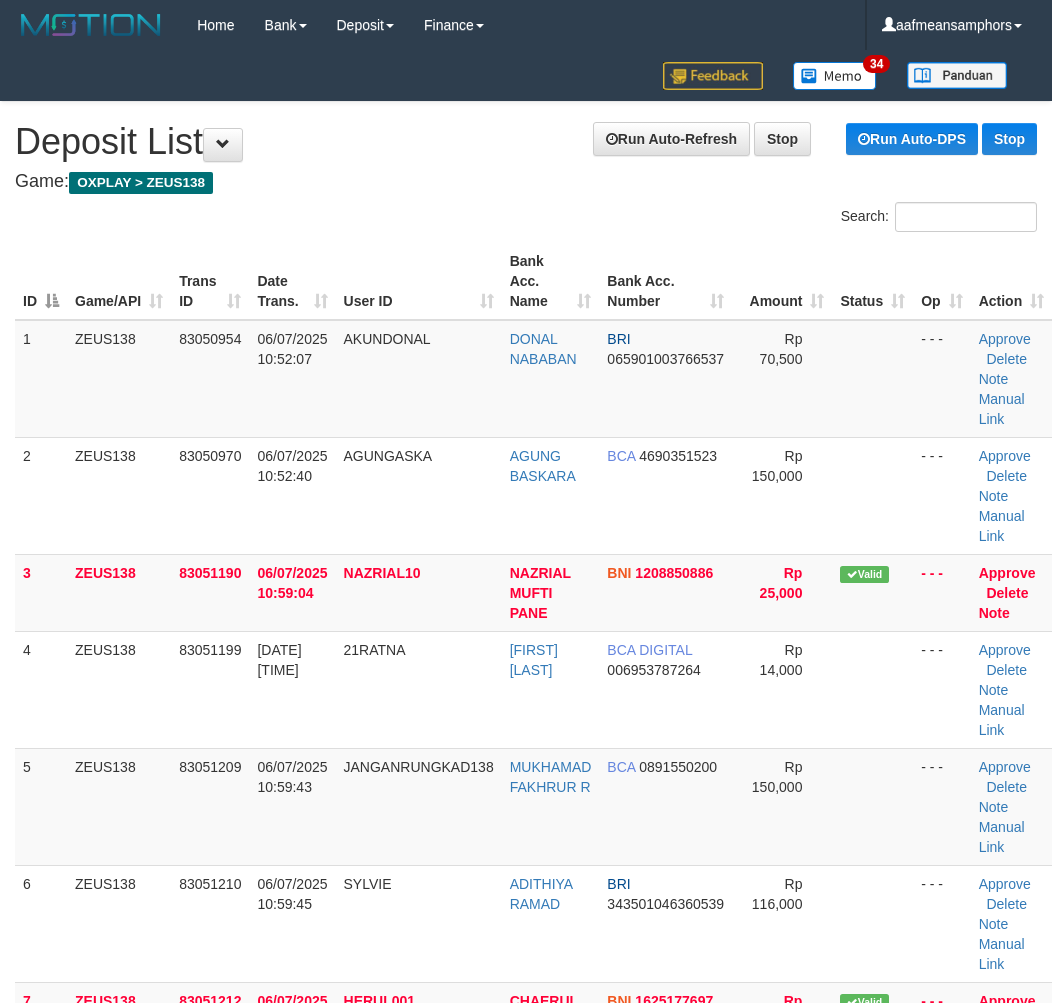 scroll, scrollTop: 88, scrollLeft: 12, axis: both 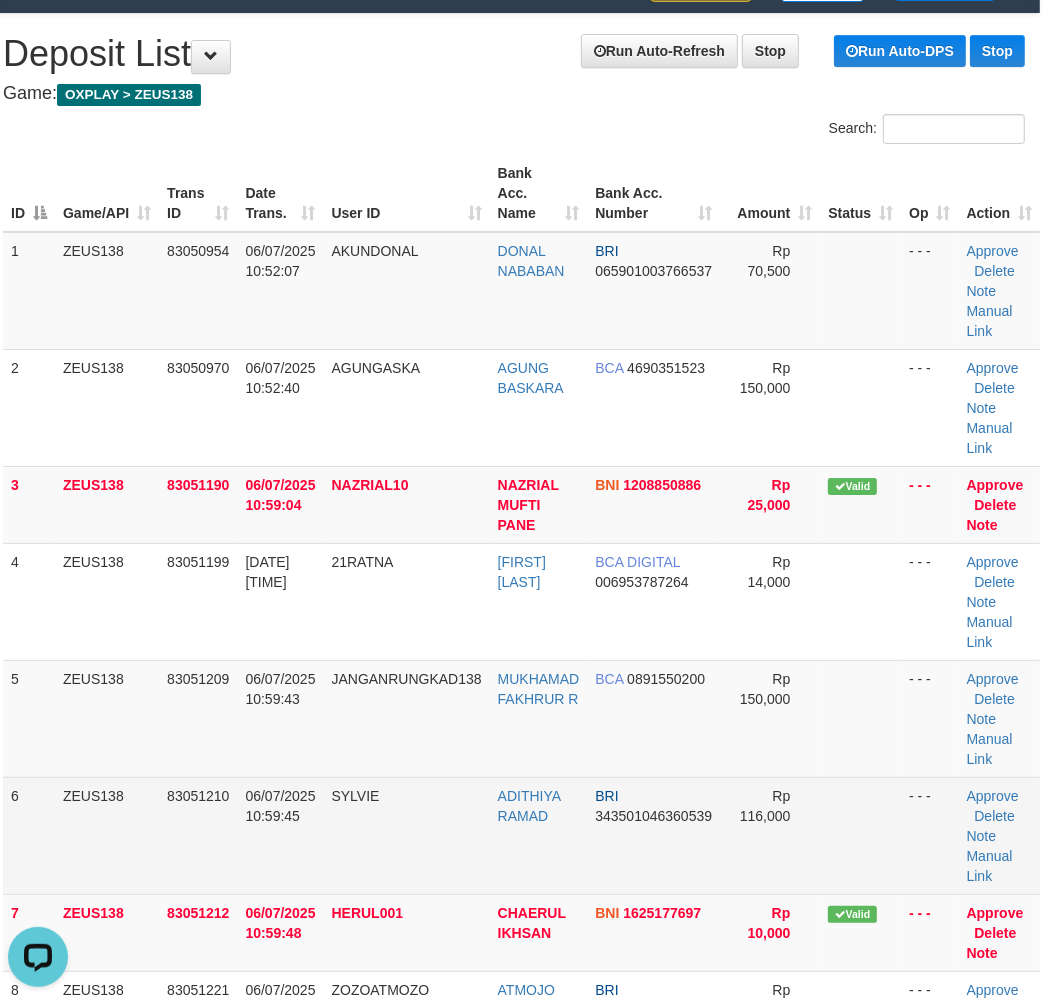 click on "SYLVIE" at bounding box center [407, 407] 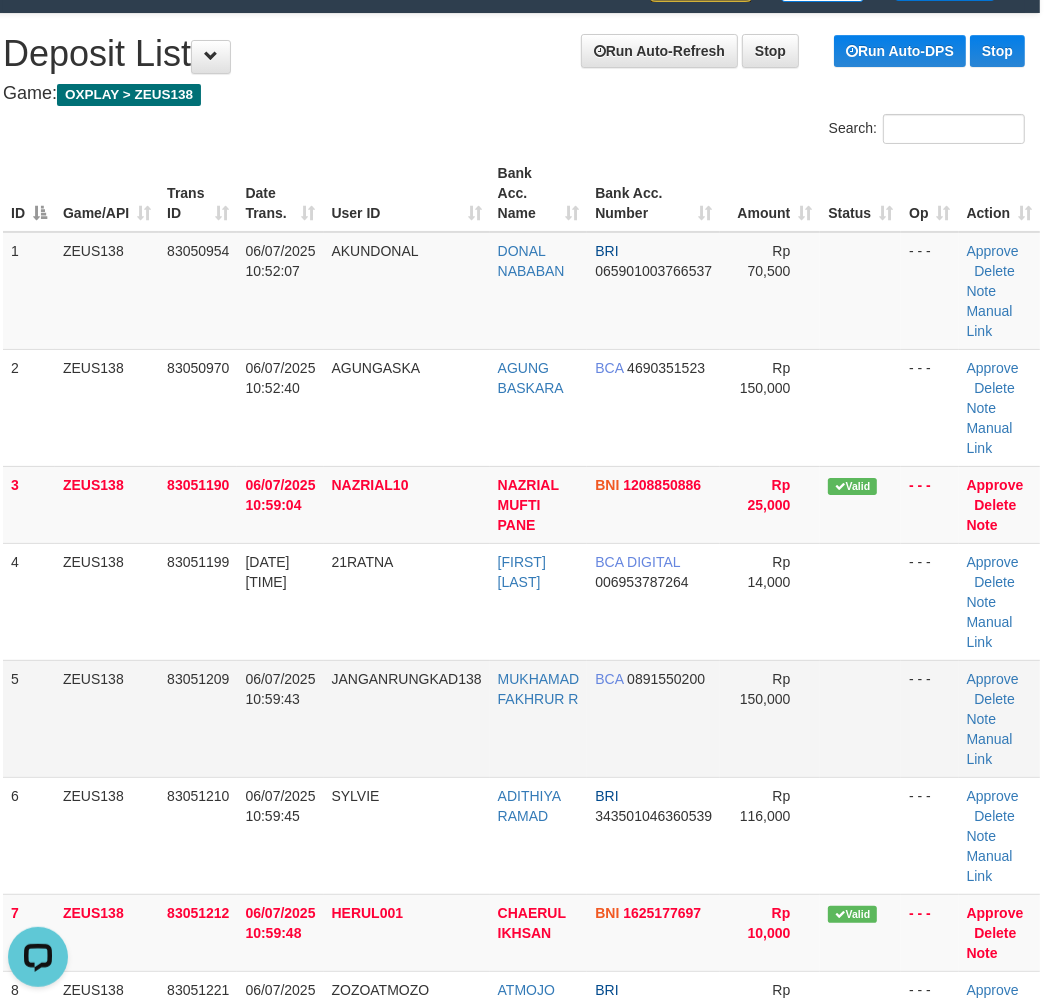 click on "06/07/2025 10:59:43" at bounding box center [280, 291] 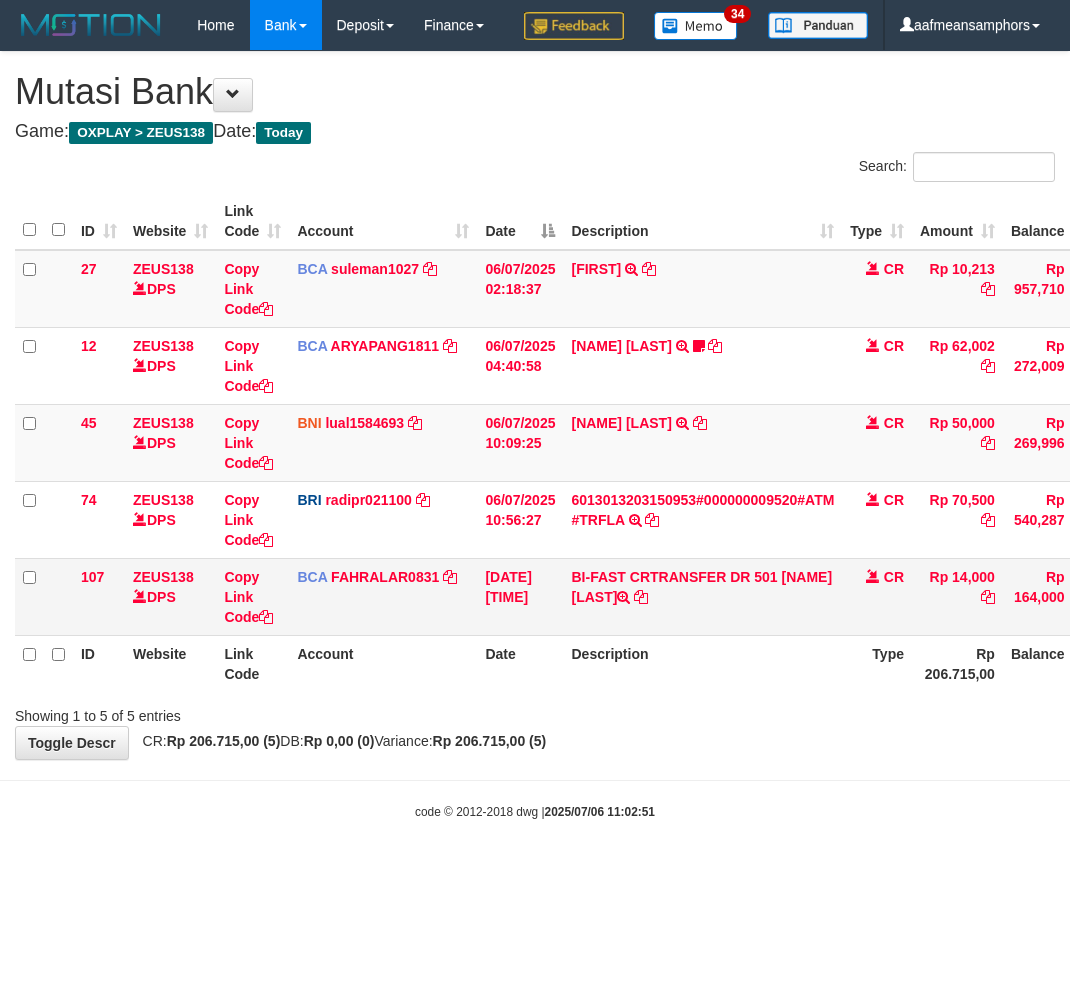 scroll, scrollTop: 0, scrollLeft: 0, axis: both 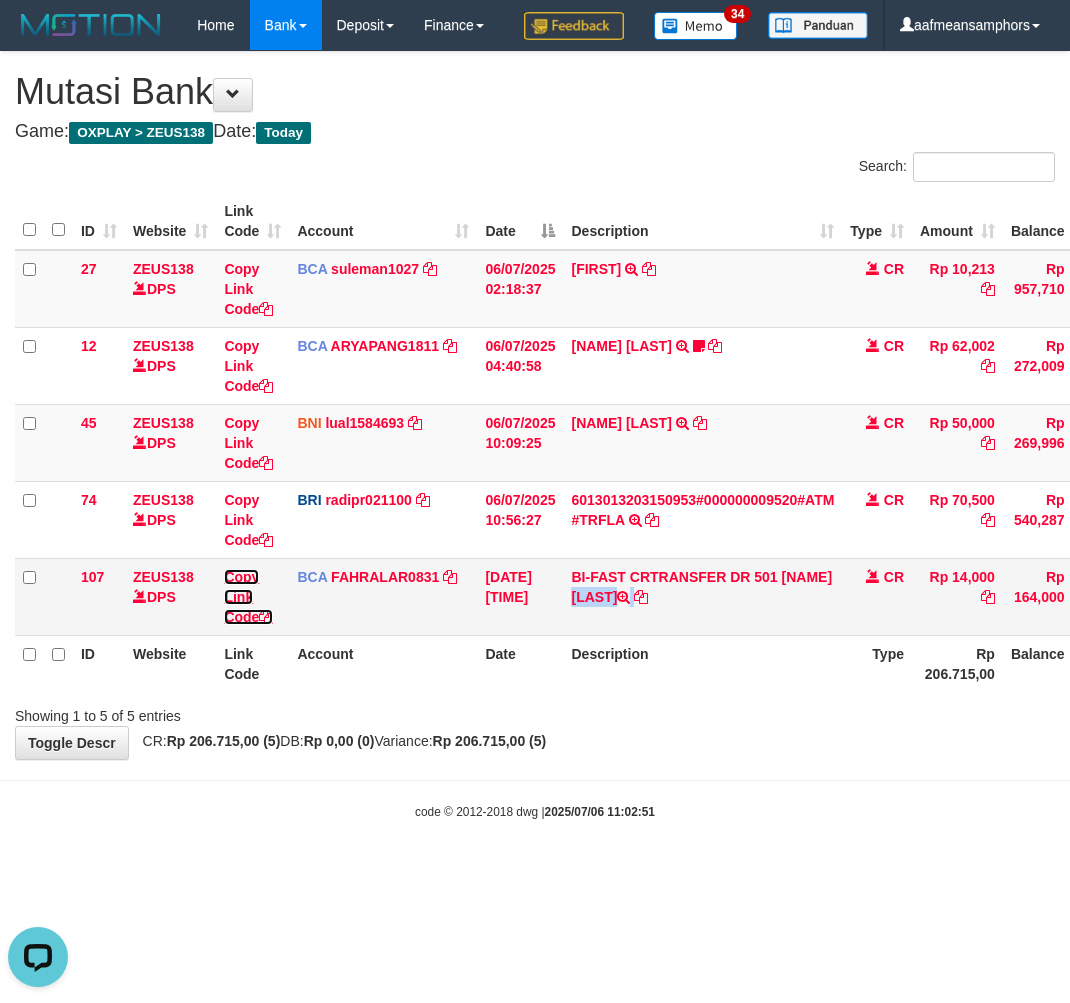 click on "Copy Link Code" at bounding box center [248, 289] 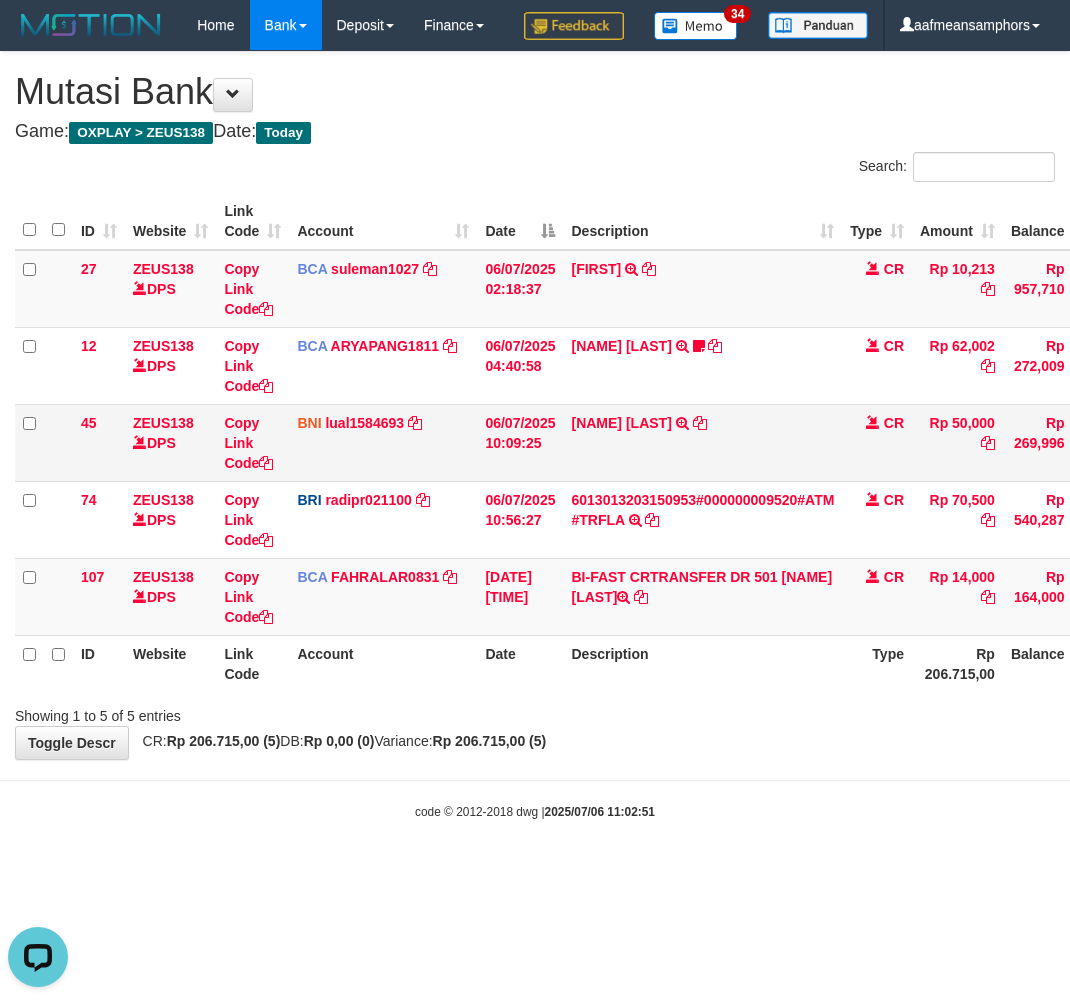scroll, scrollTop: 320, scrollLeft: 0, axis: vertical 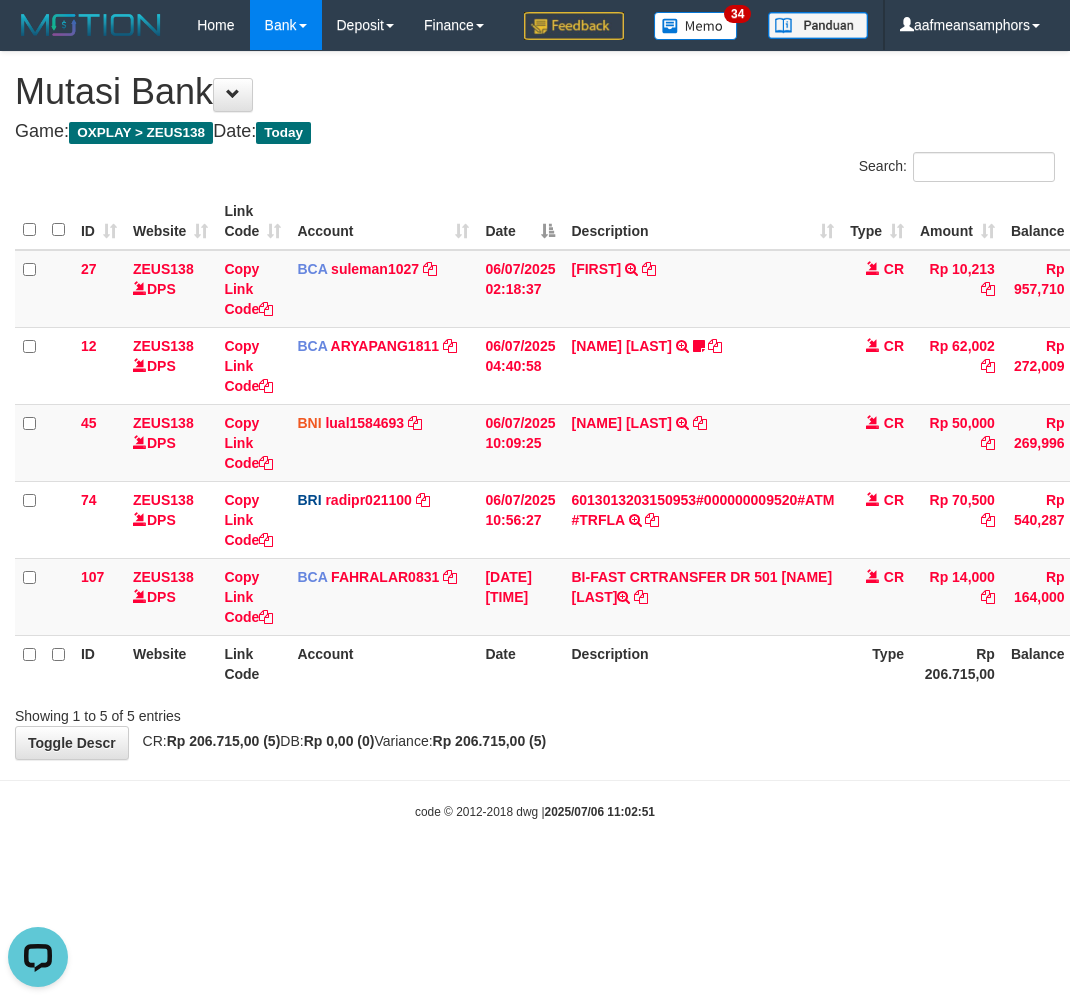 drag, startPoint x: 685, startPoint y: 803, endPoint x: 892, endPoint y: 780, distance: 208.27386 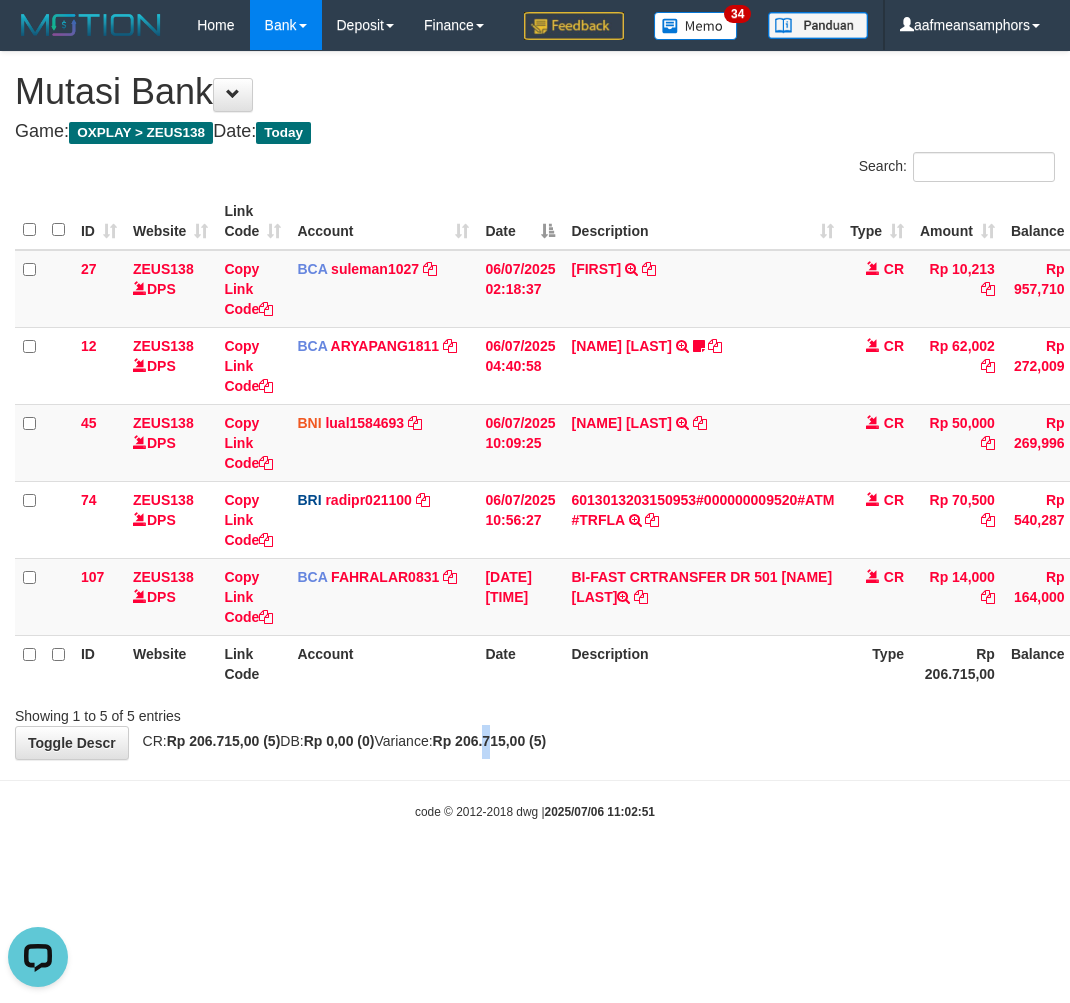 click on "Rp 206.715,00 (5)" at bounding box center (490, 741) 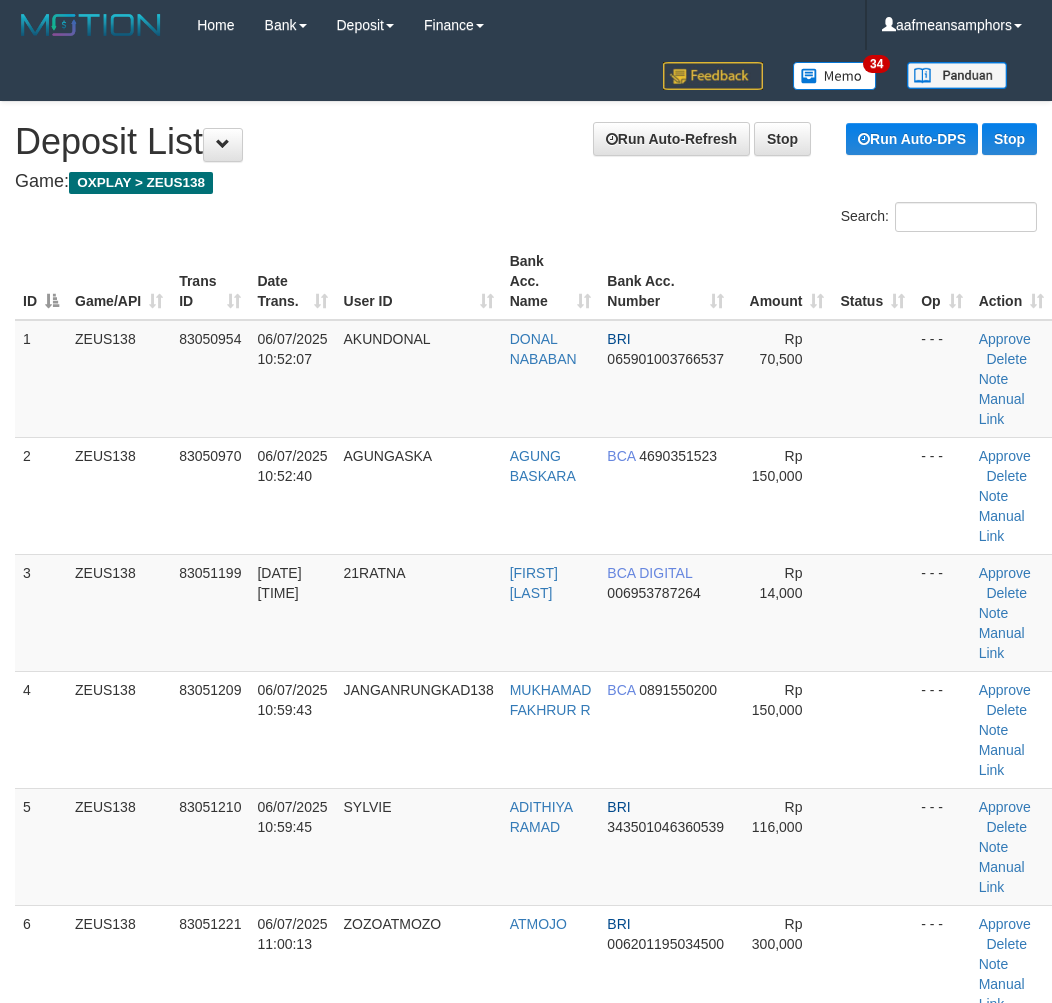 scroll, scrollTop: 88, scrollLeft: 12, axis: both 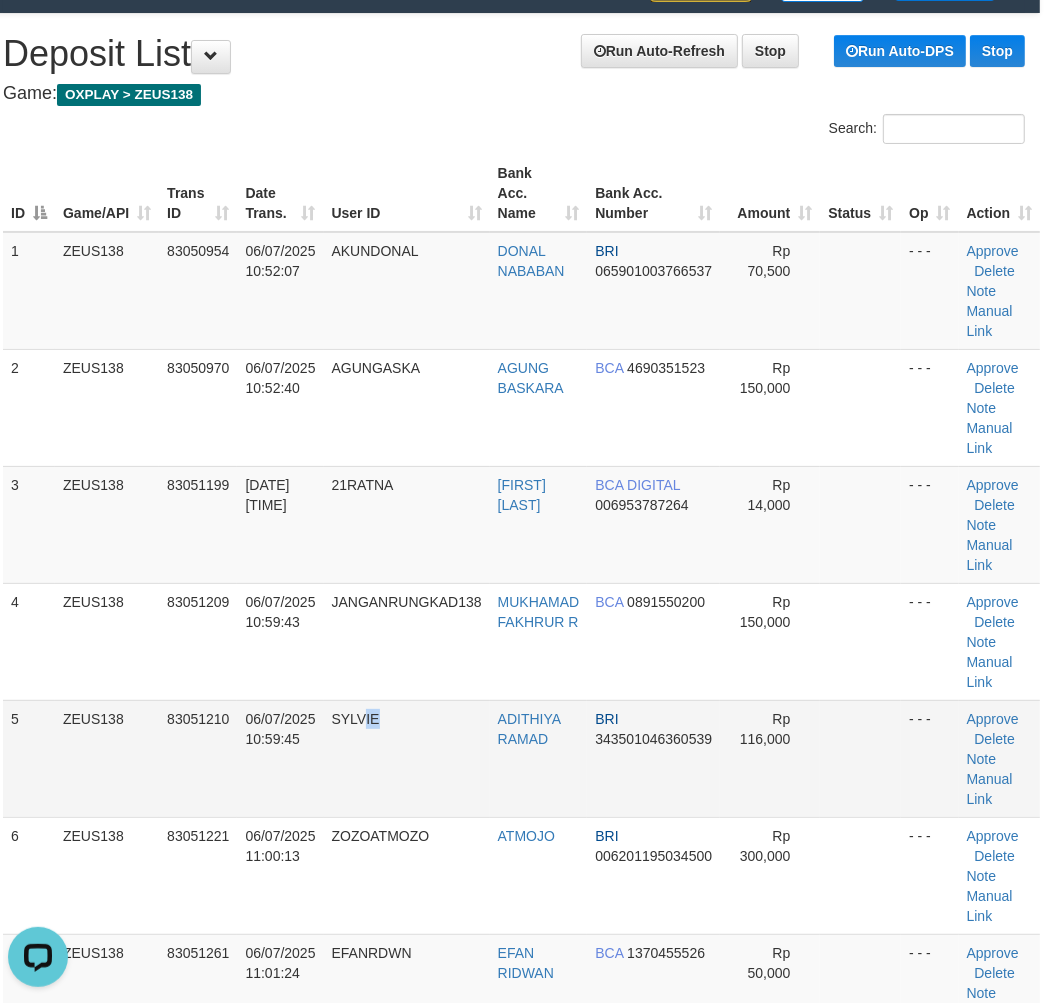 click on "SYLVIE" at bounding box center (407, 291) 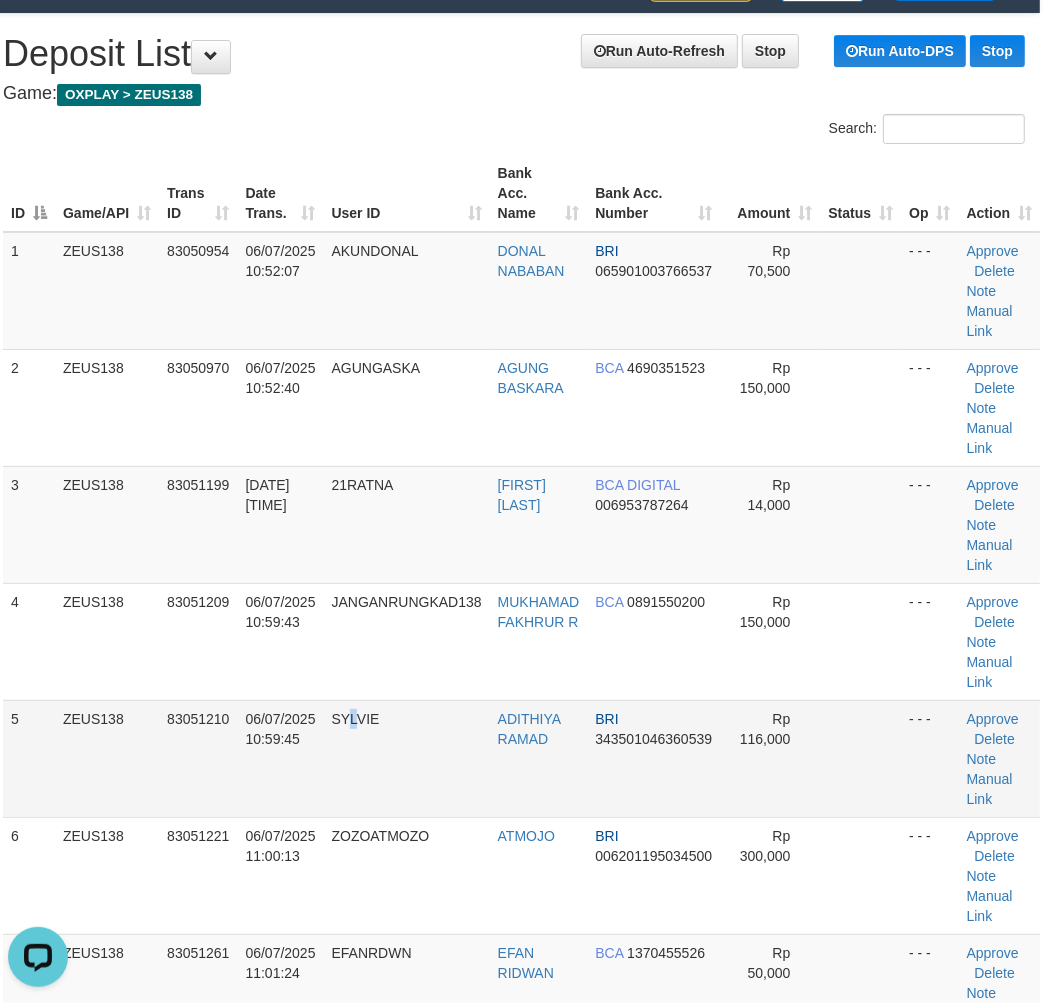click on "SYLVIE" at bounding box center (407, 291) 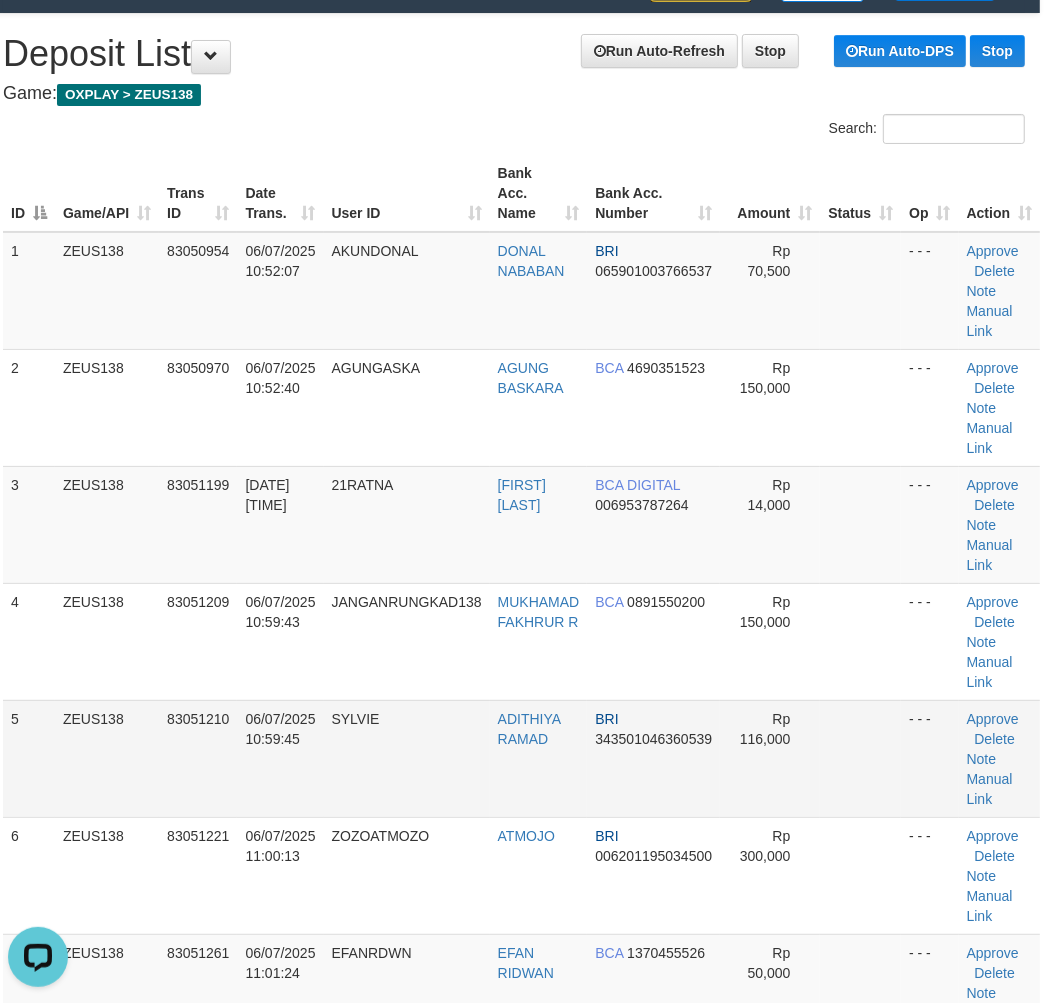 click on "SYLVIE" at bounding box center [407, 291] 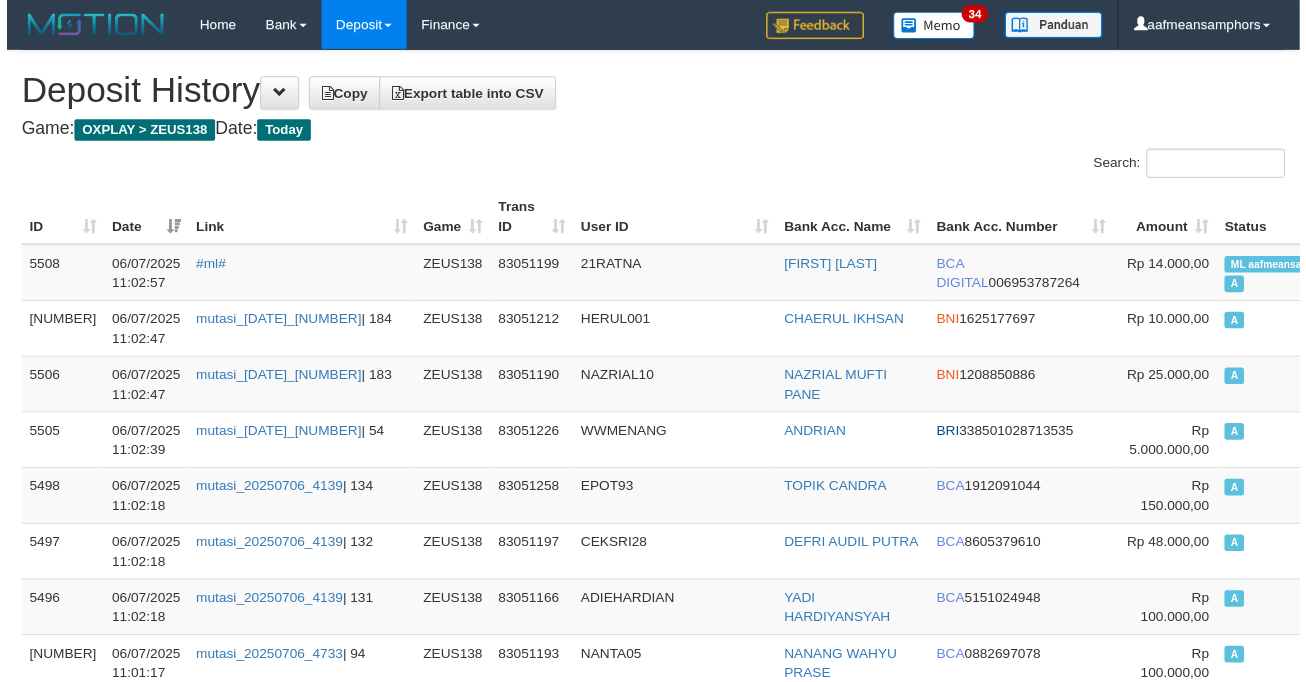 scroll, scrollTop: 0, scrollLeft: 0, axis: both 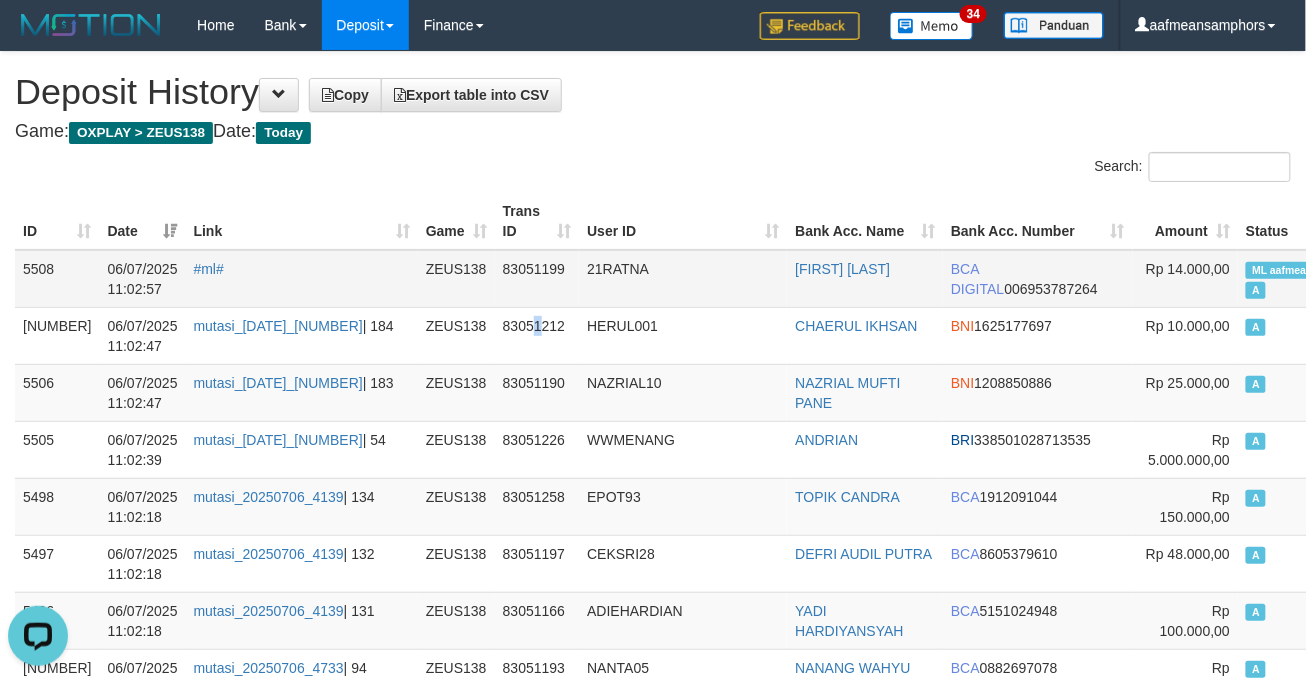 drag, startPoint x: 437, startPoint y: 328, endPoint x: 484, endPoint y: 298, distance: 55.758408 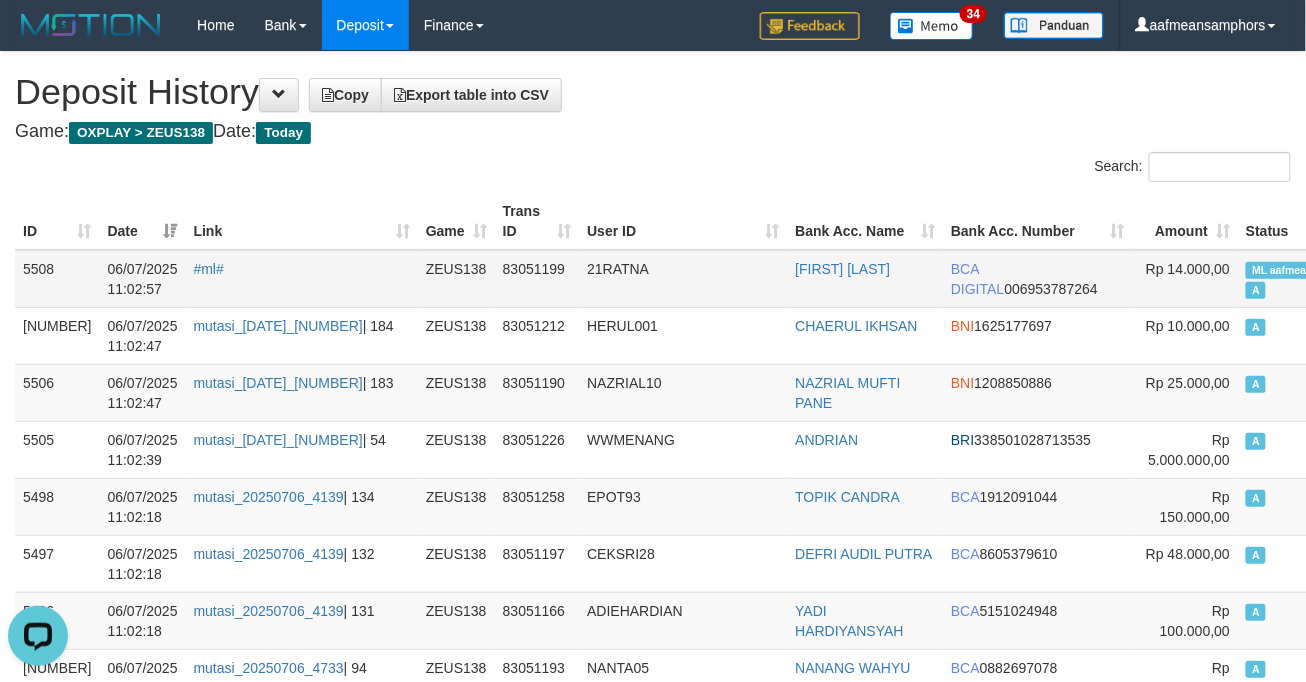 click on "21RATNA" at bounding box center [683, 279] 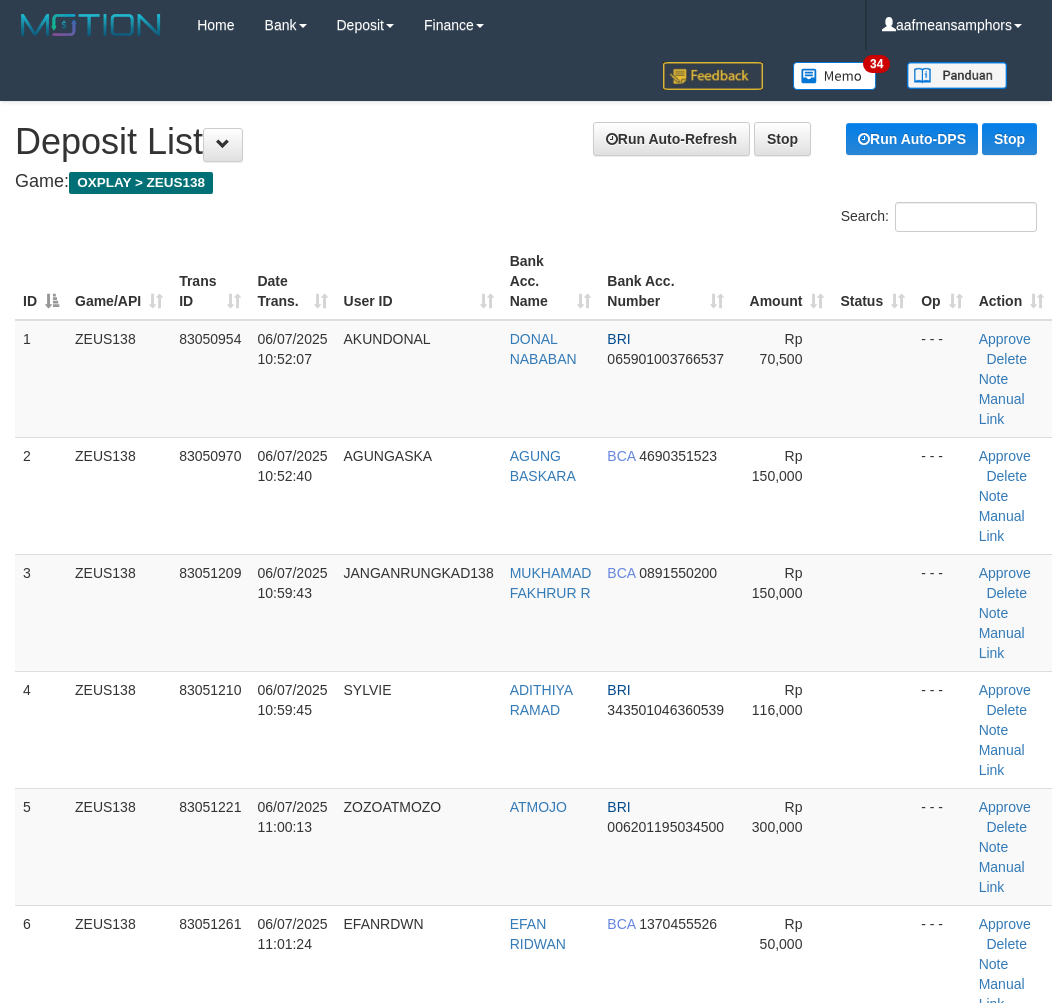 scroll, scrollTop: 88, scrollLeft: 12, axis: both 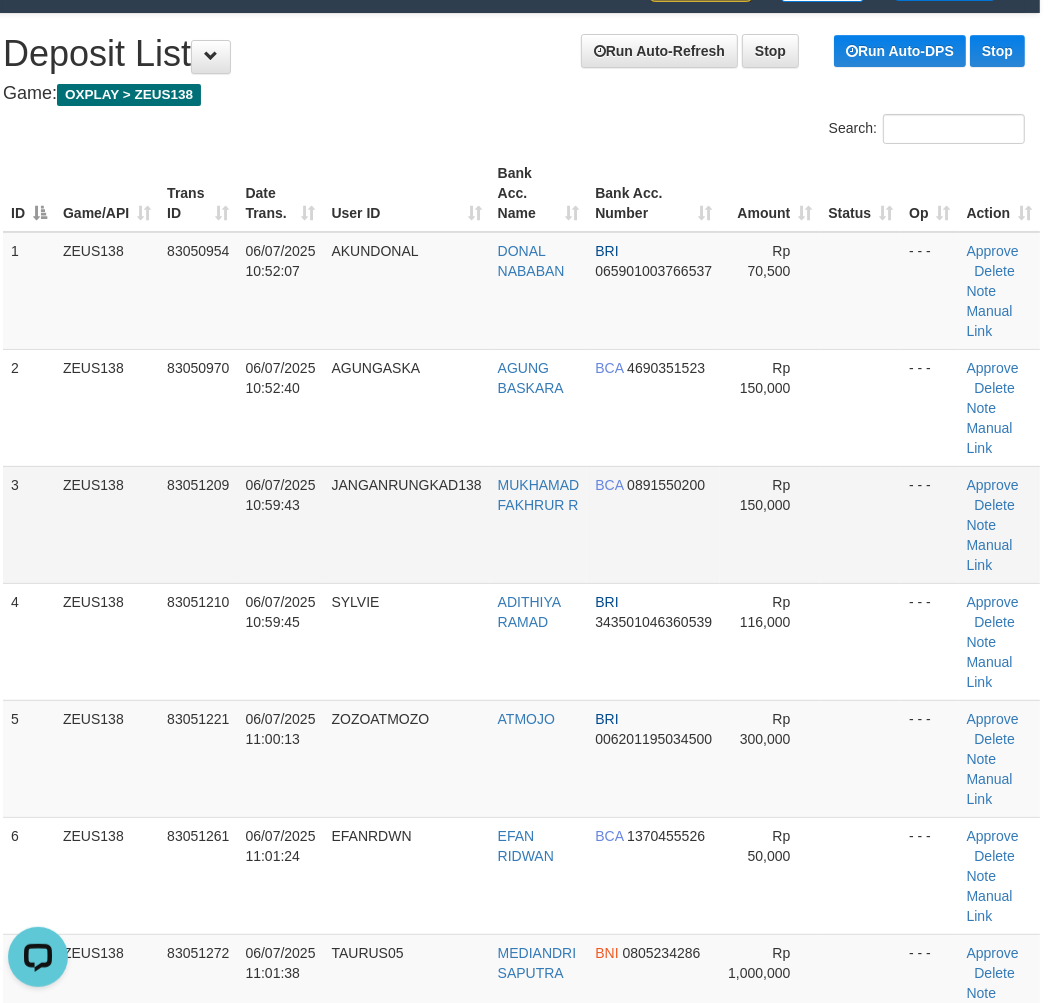 click on "- - -" at bounding box center [929, 291] 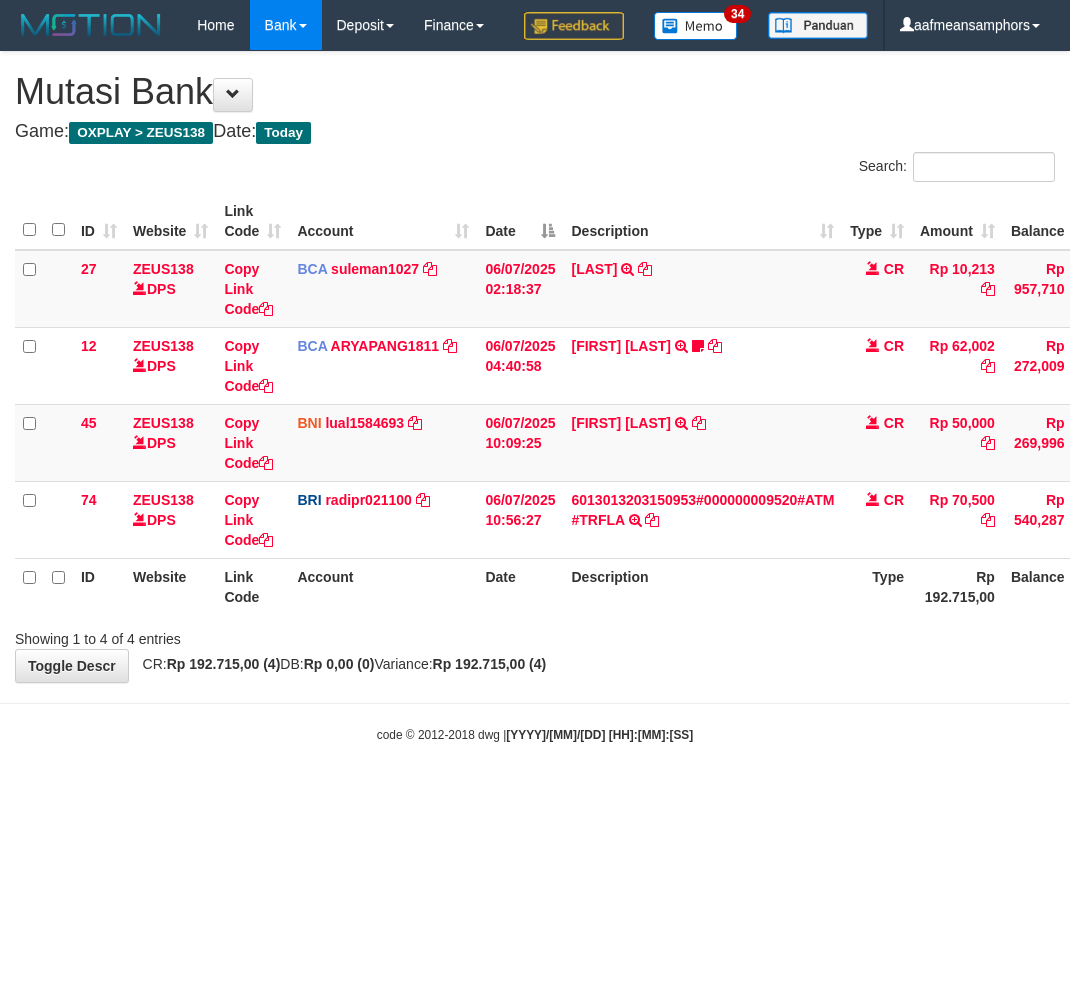 scroll, scrollTop: 0, scrollLeft: 0, axis: both 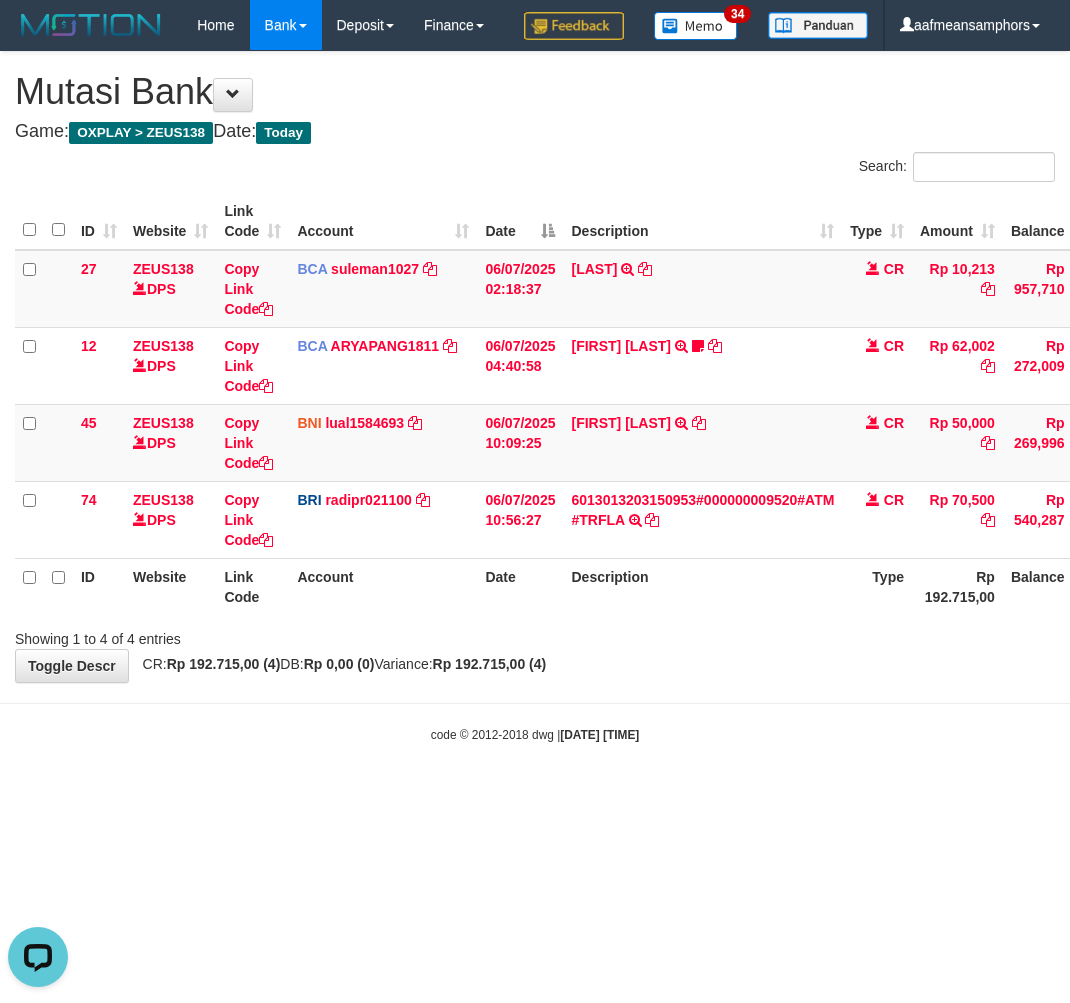 click on "Toggle navigation
Home
Bank
Account List
Load
By Website
Group
[OXPLAY]													ZEUS138
By Load Group (DPS)" at bounding box center [535, 397] 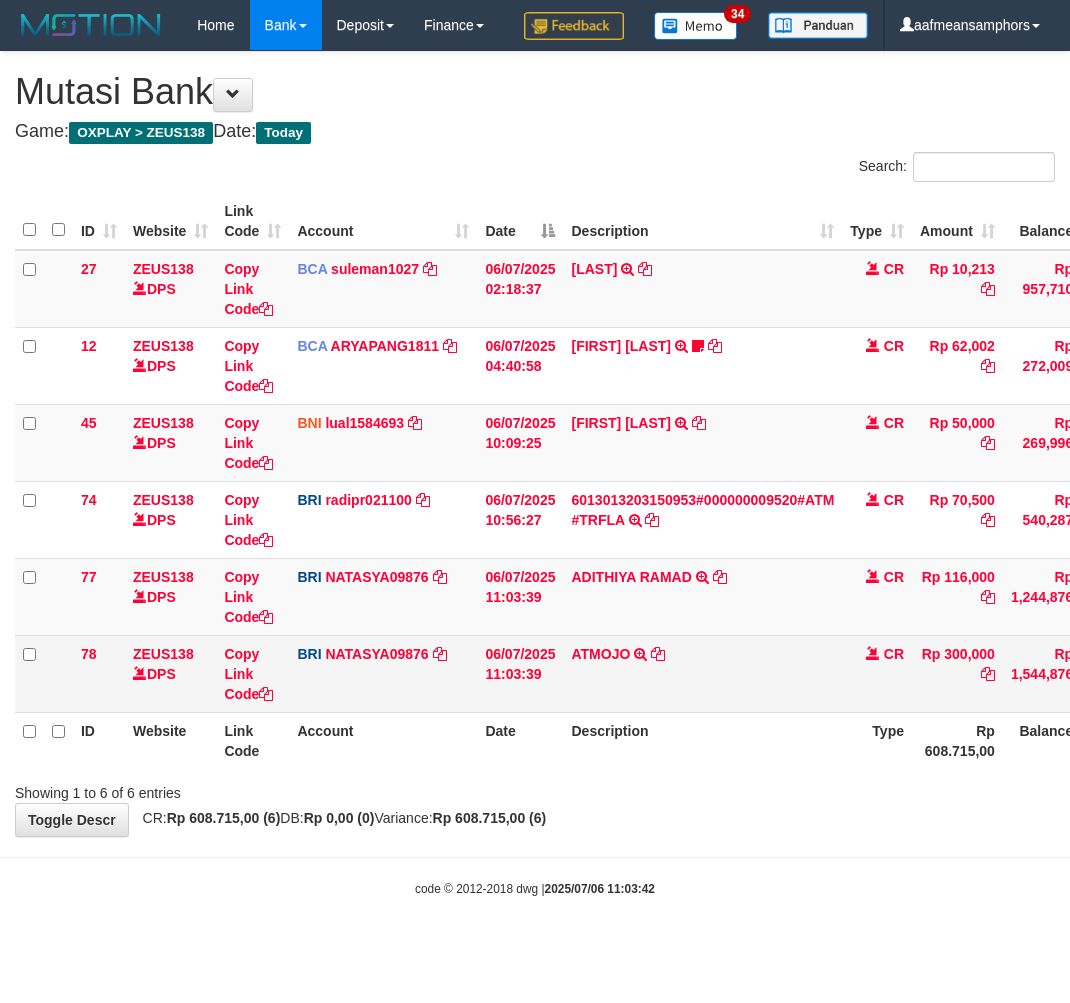 scroll, scrollTop: 0, scrollLeft: 0, axis: both 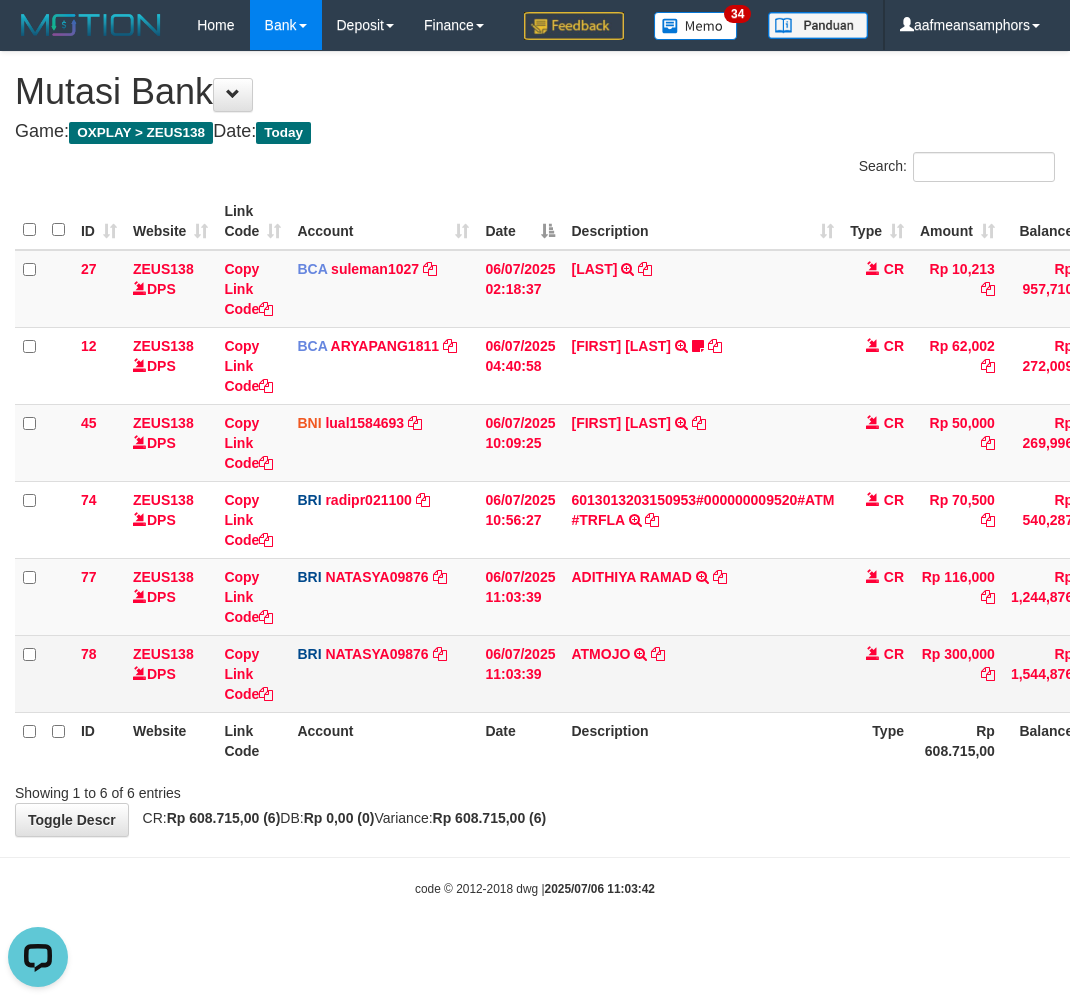 click on "ATMOJO         TRANSFER NBMB ATMOJO TO SITI NURLITA SAPITRI" at bounding box center [702, 365] 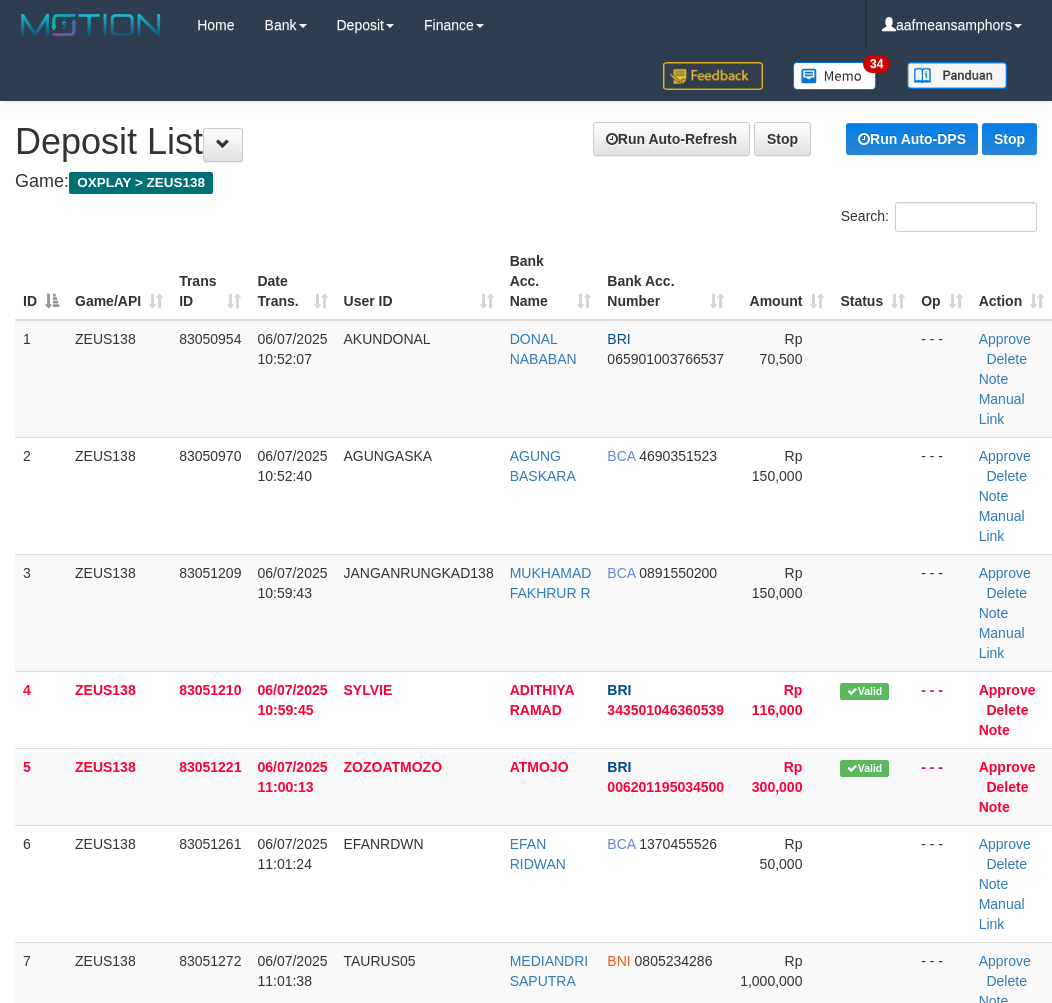 scroll, scrollTop: 88, scrollLeft: 12, axis: both 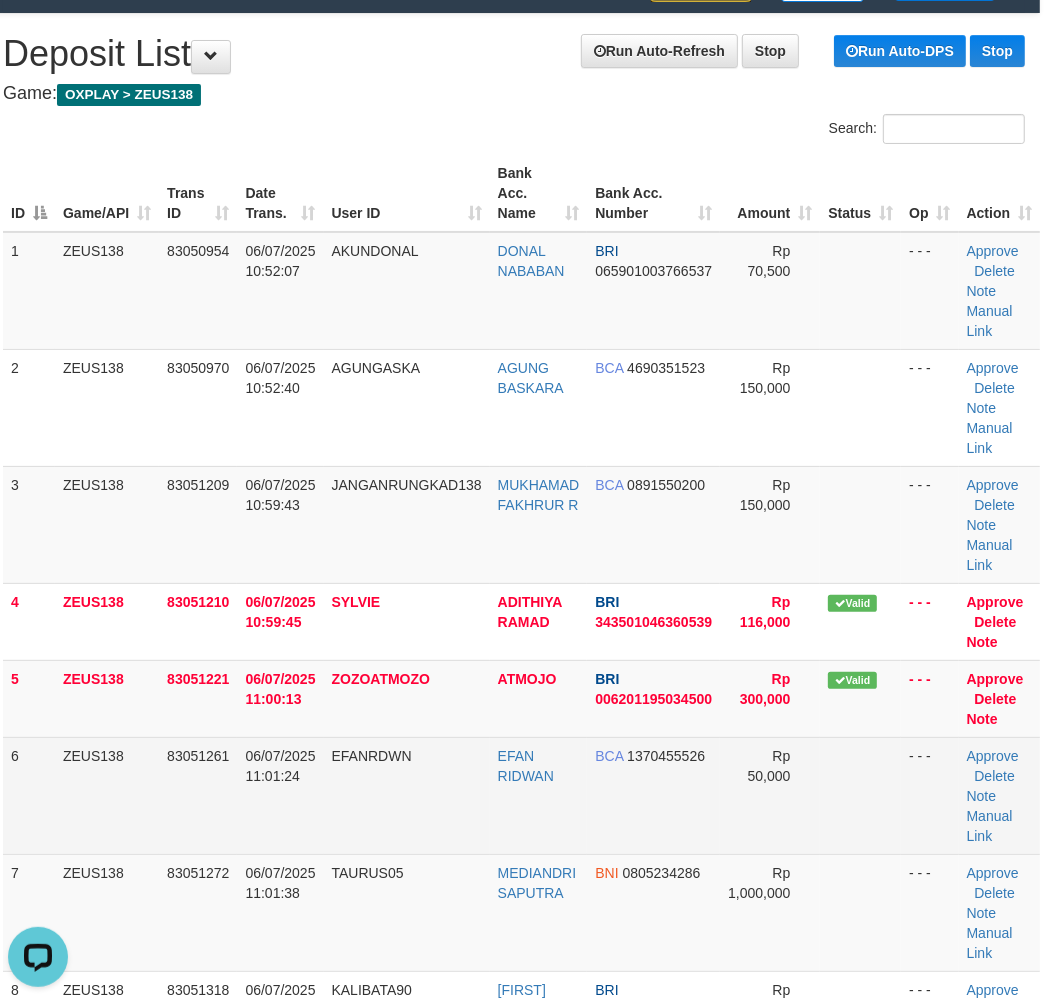 click on "83051261" at bounding box center [198, 407] 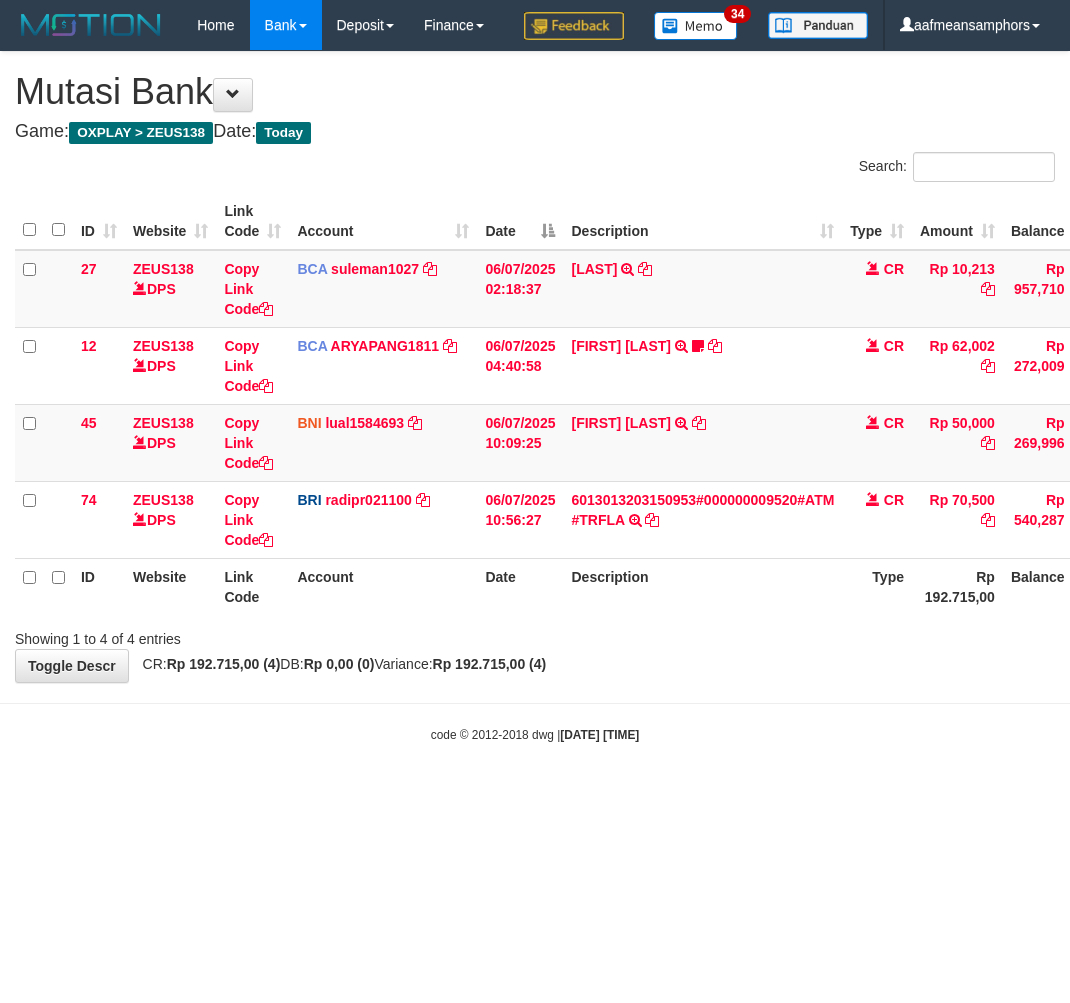 scroll, scrollTop: 0, scrollLeft: 0, axis: both 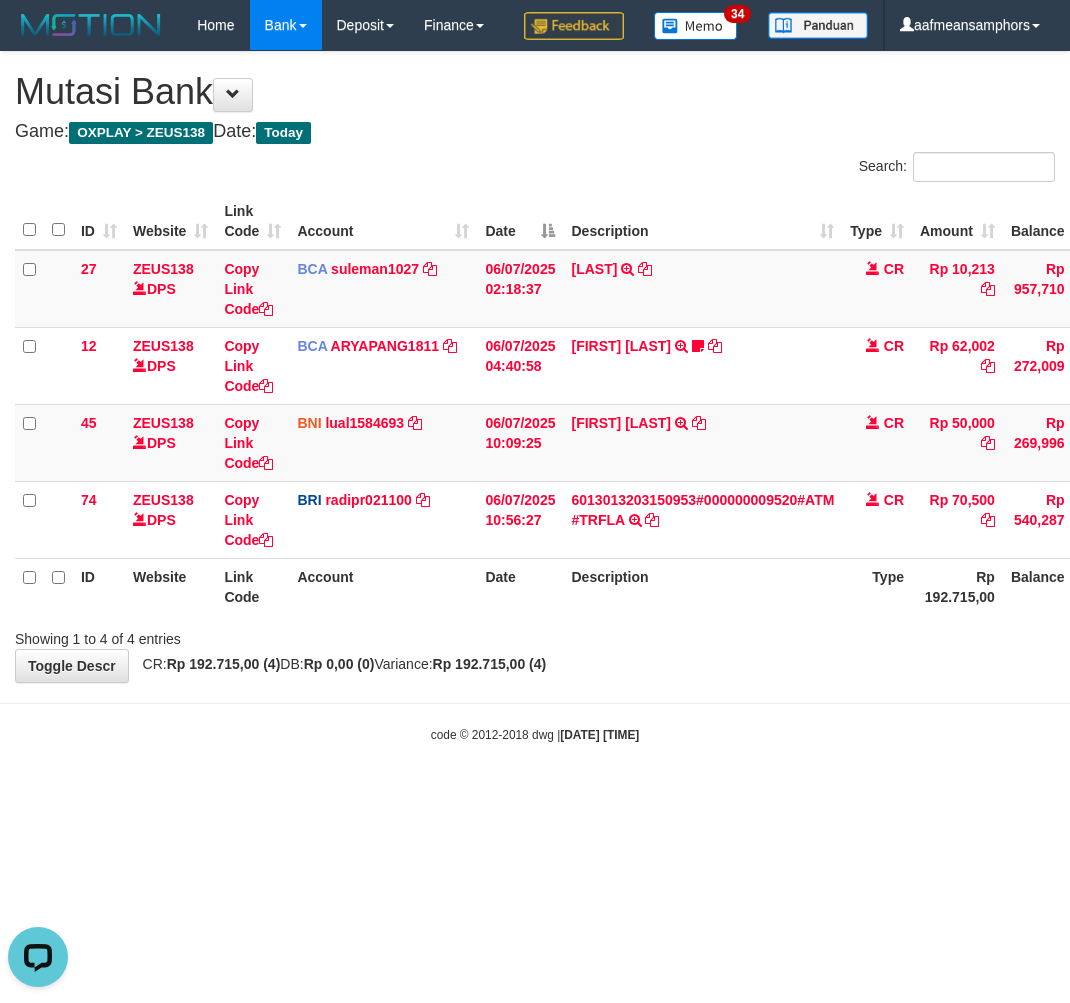 click on "Toggle navigation
Home
Bank
Account List
Load
By Website
Group
[OXPLAY]													ZEUS138
By Load Group (DPS)" at bounding box center [535, 397] 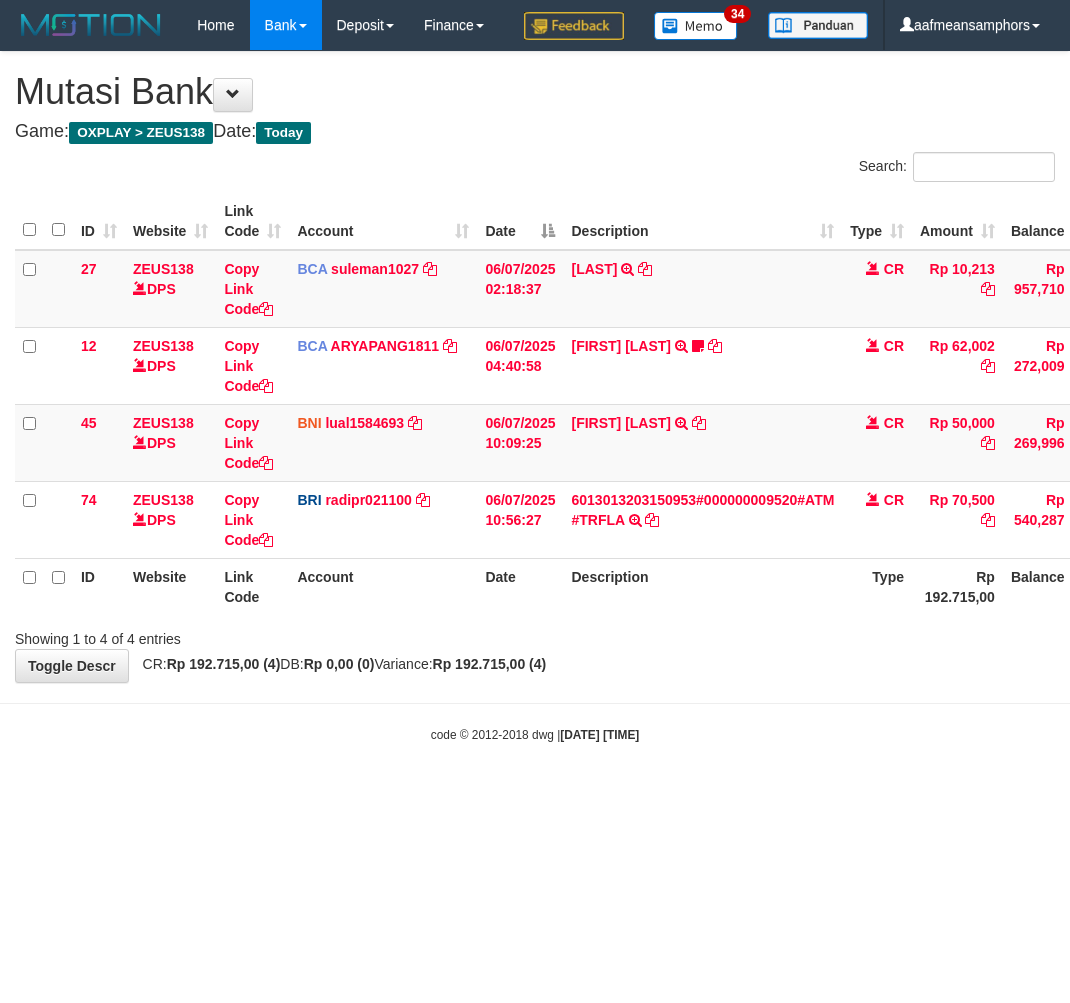scroll, scrollTop: 0, scrollLeft: 0, axis: both 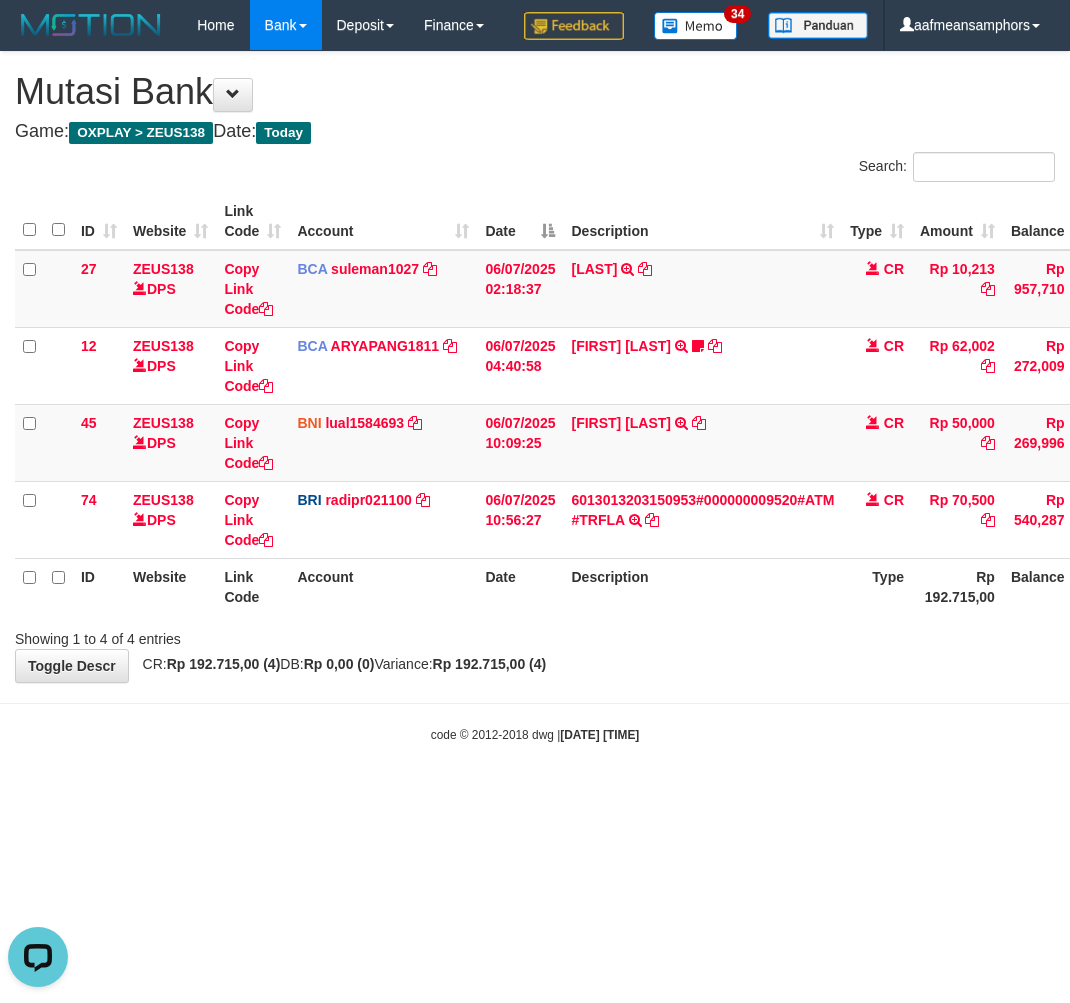 drag, startPoint x: 761, startPoint y: 801, endPoint x: 746, endPoint y: 798, distance: 15.297058 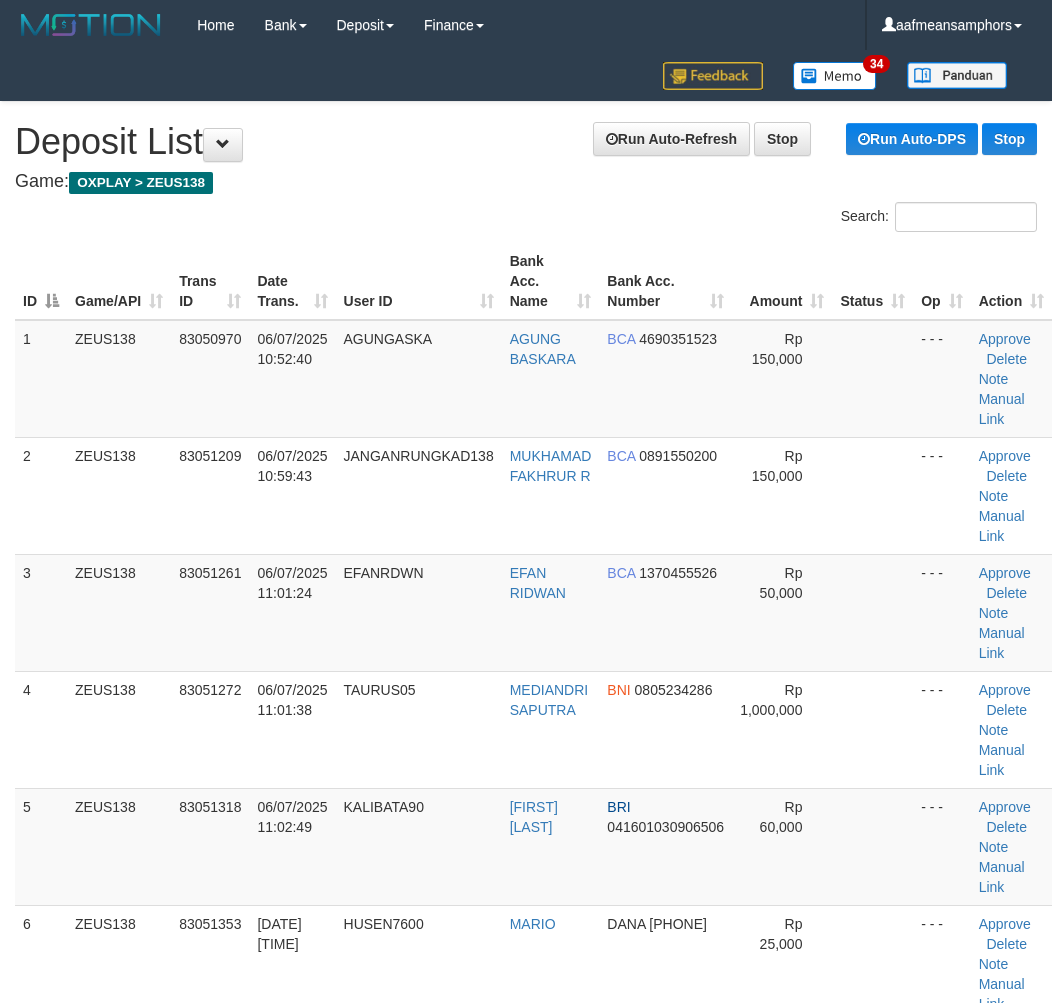 scroll, scrollTop: 88, scrollLeft: 12, axis: both 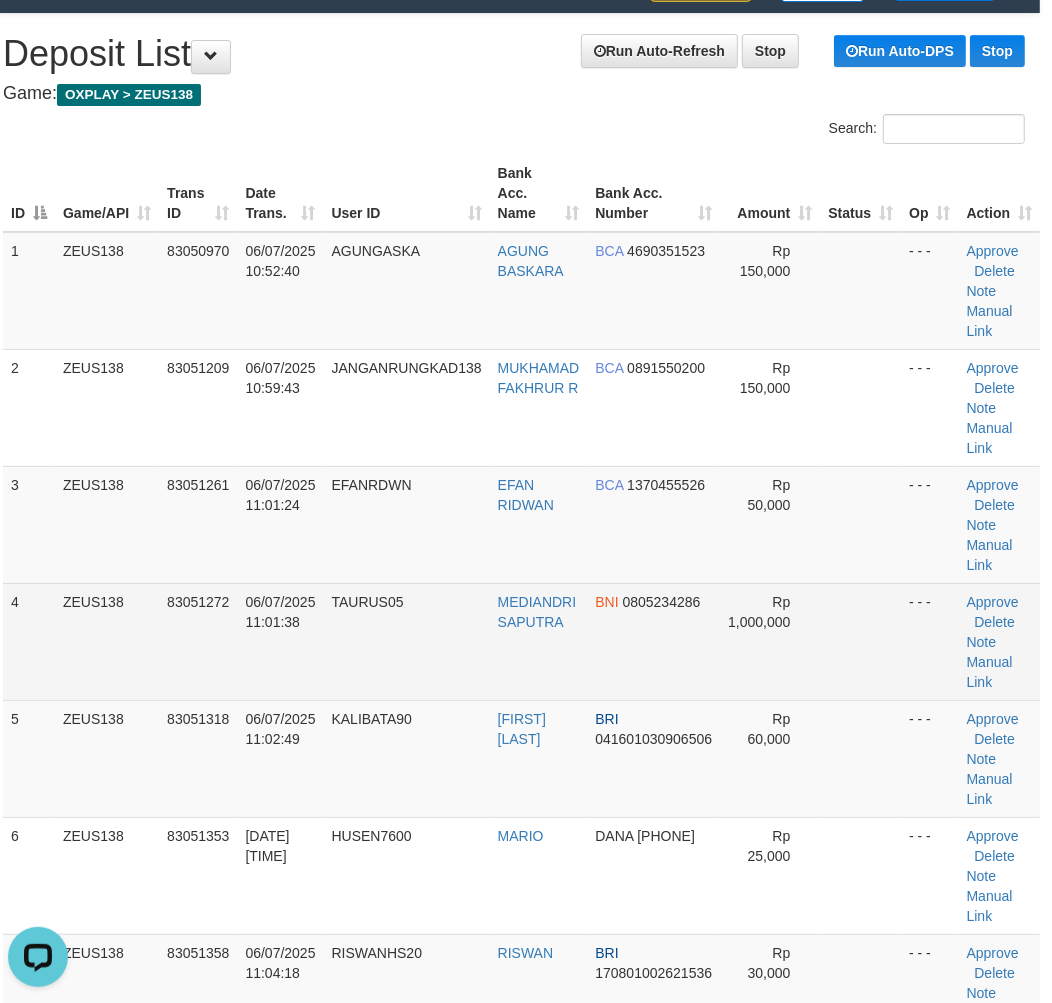 click on "TAURUS05" at bounding box center (407, 407) 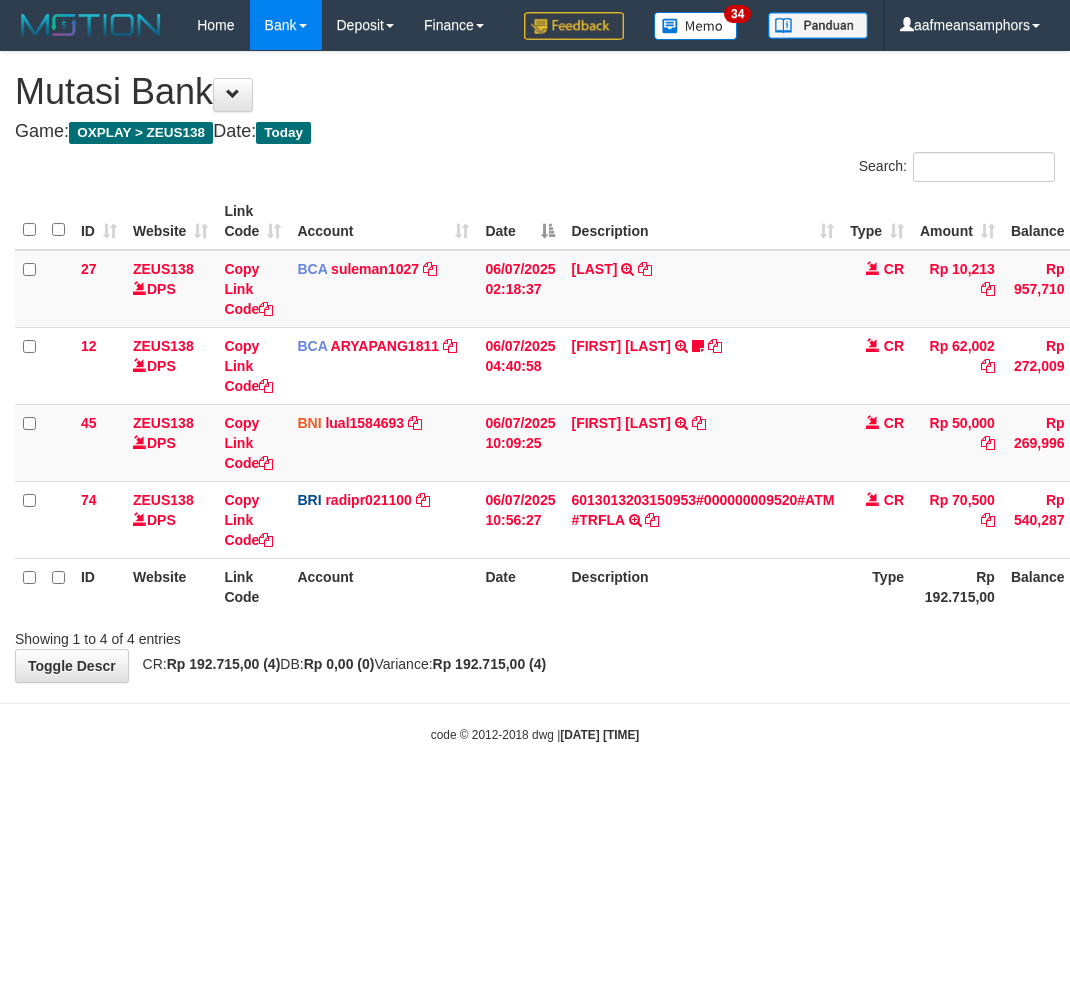 scroll, scrollTop: 0, scrollLeft: 0, axis: both 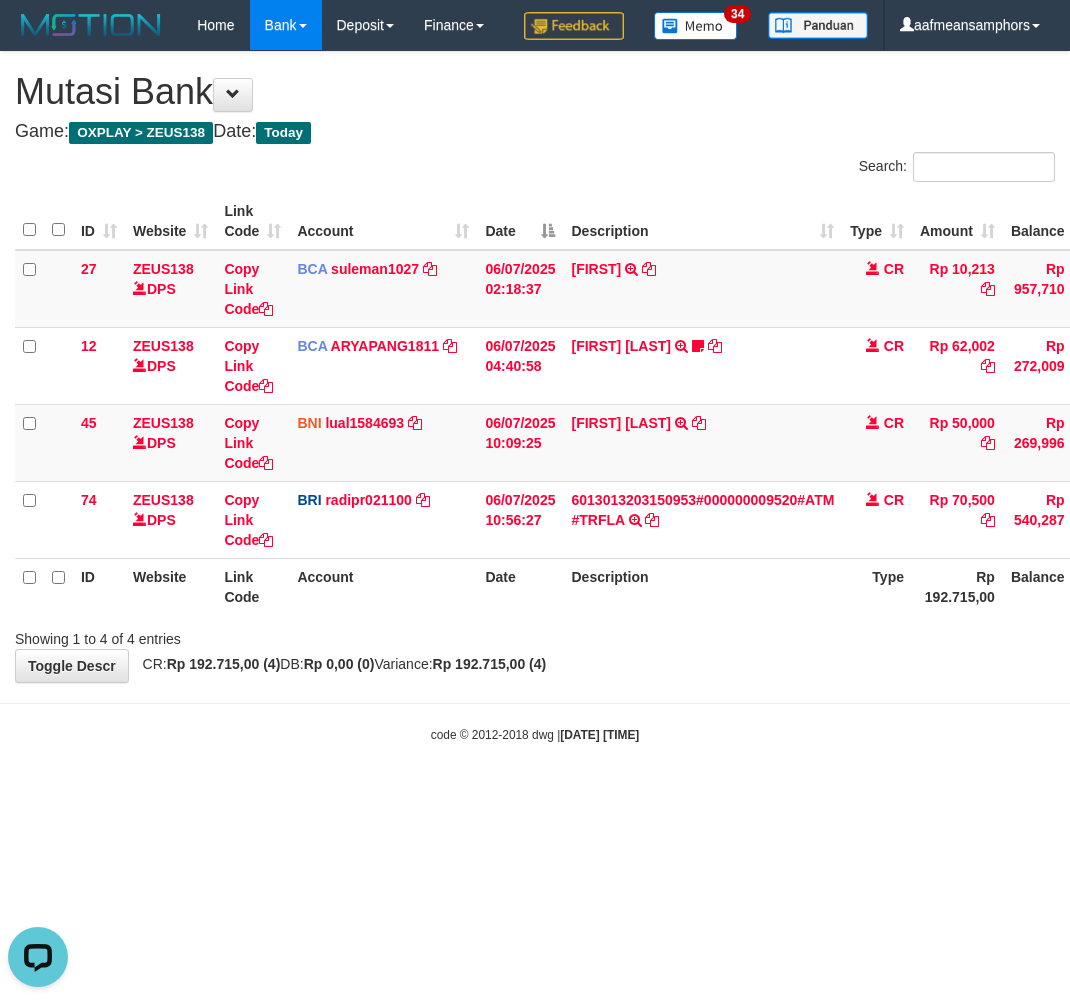 drag, startPoint x: 807, startPoint y: 714, endPoint x: 776, endPoint y: 714, distance: 31 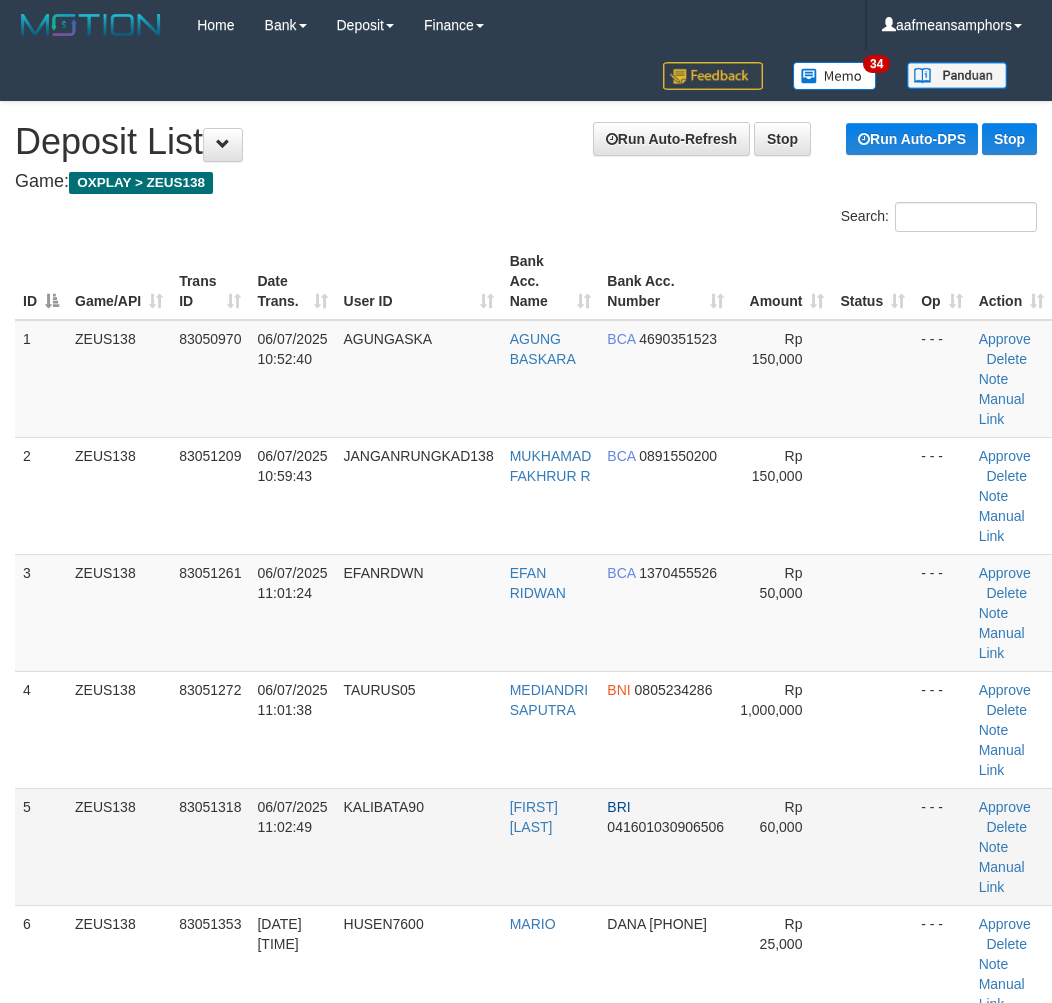 scroll, scrollTop: 88, scrollLeft: 12, axis: both 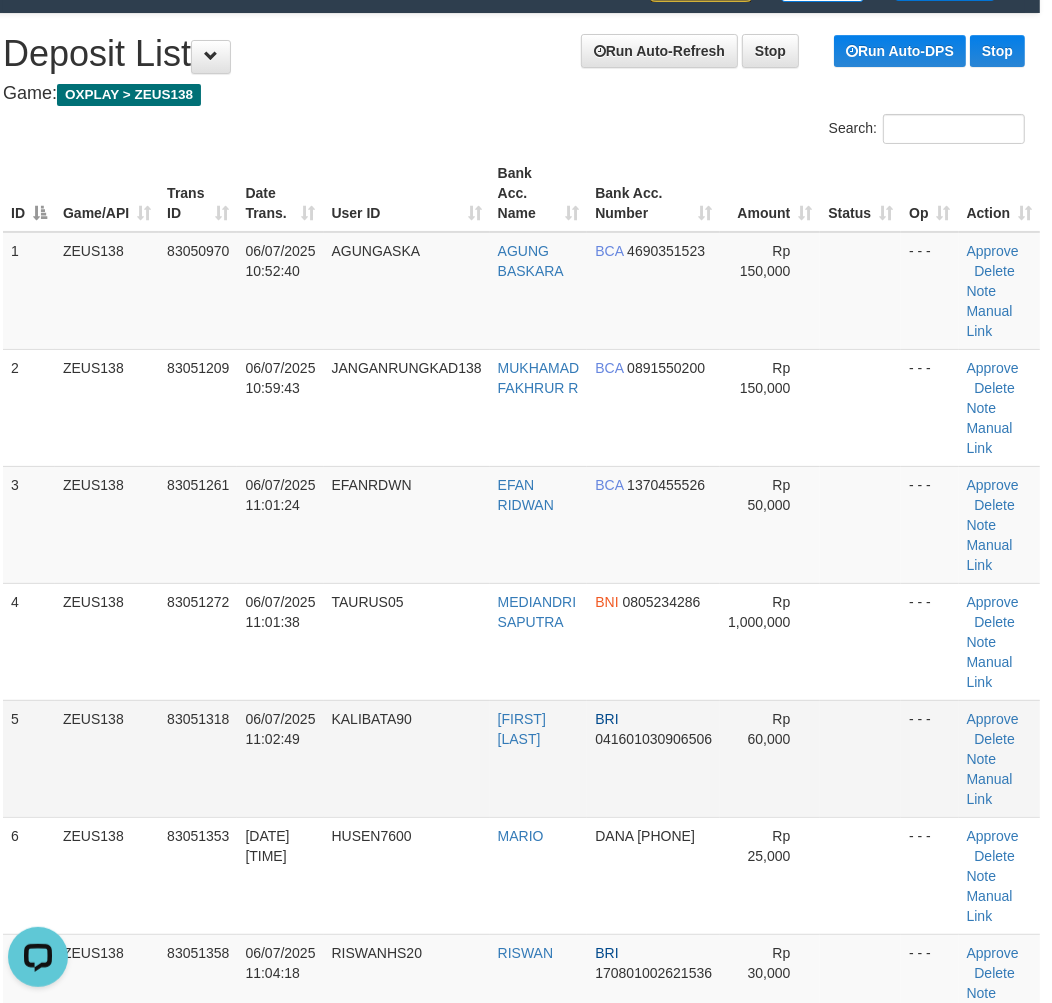 click on "KALIBATA90" at bounding box center [407, 291] 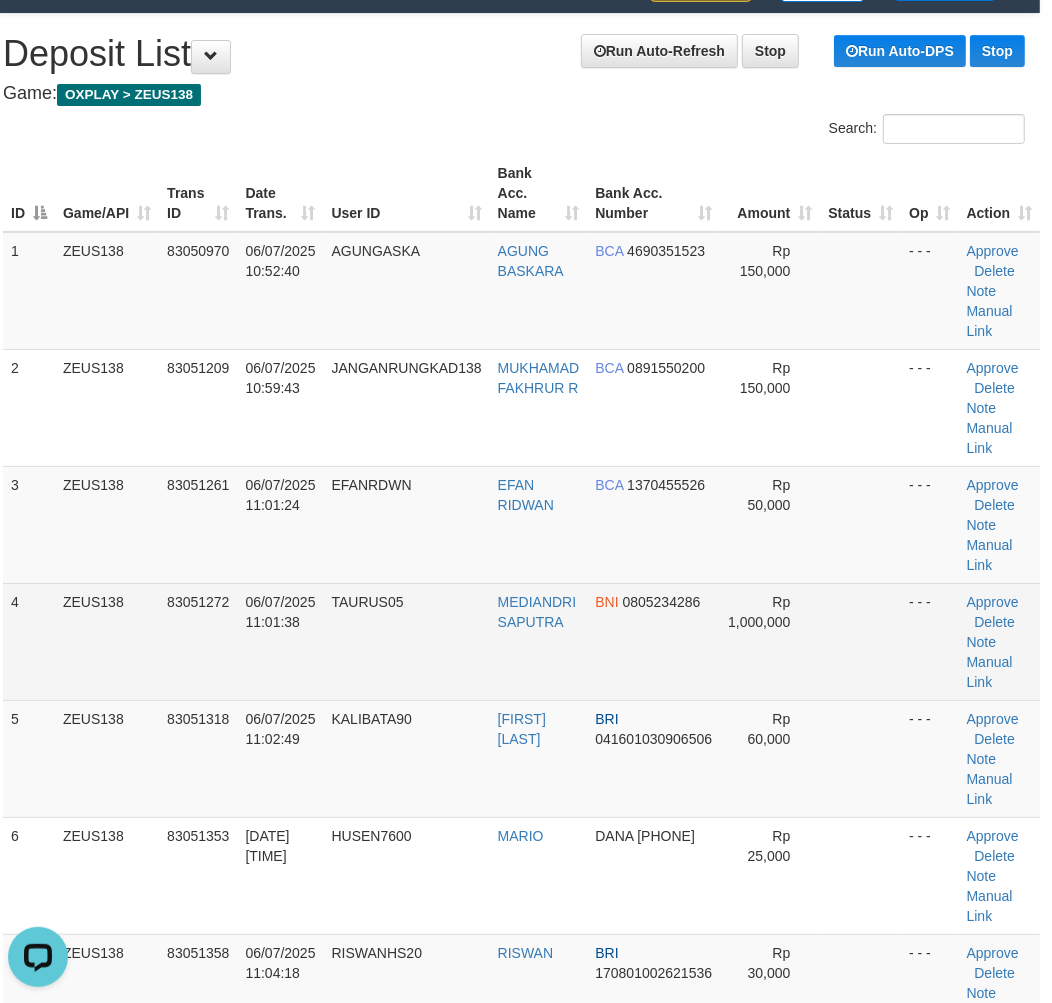 click on "06/07/2025 11:01:38" at bounding box center (280, 407) 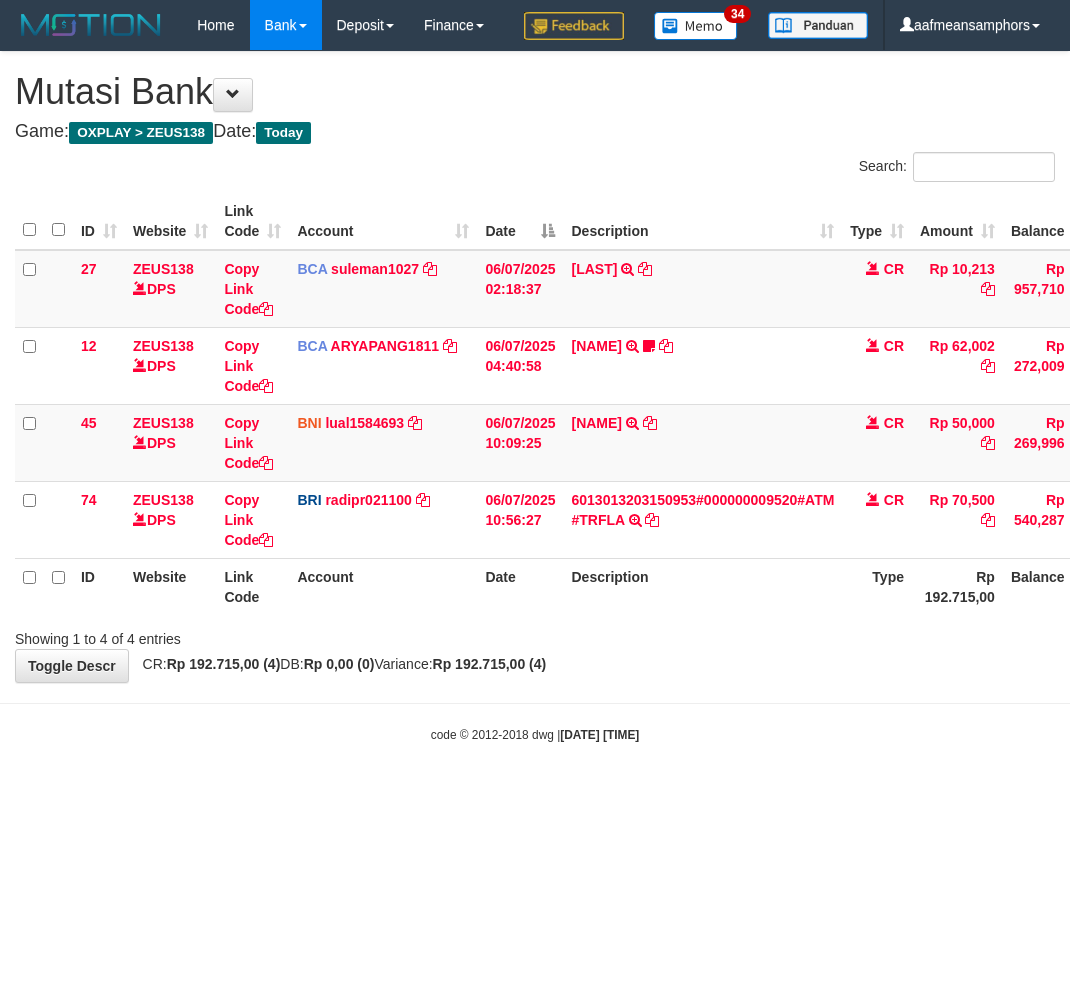 scroll, scrollTop: 0, scrollLeft: 0, axis: both 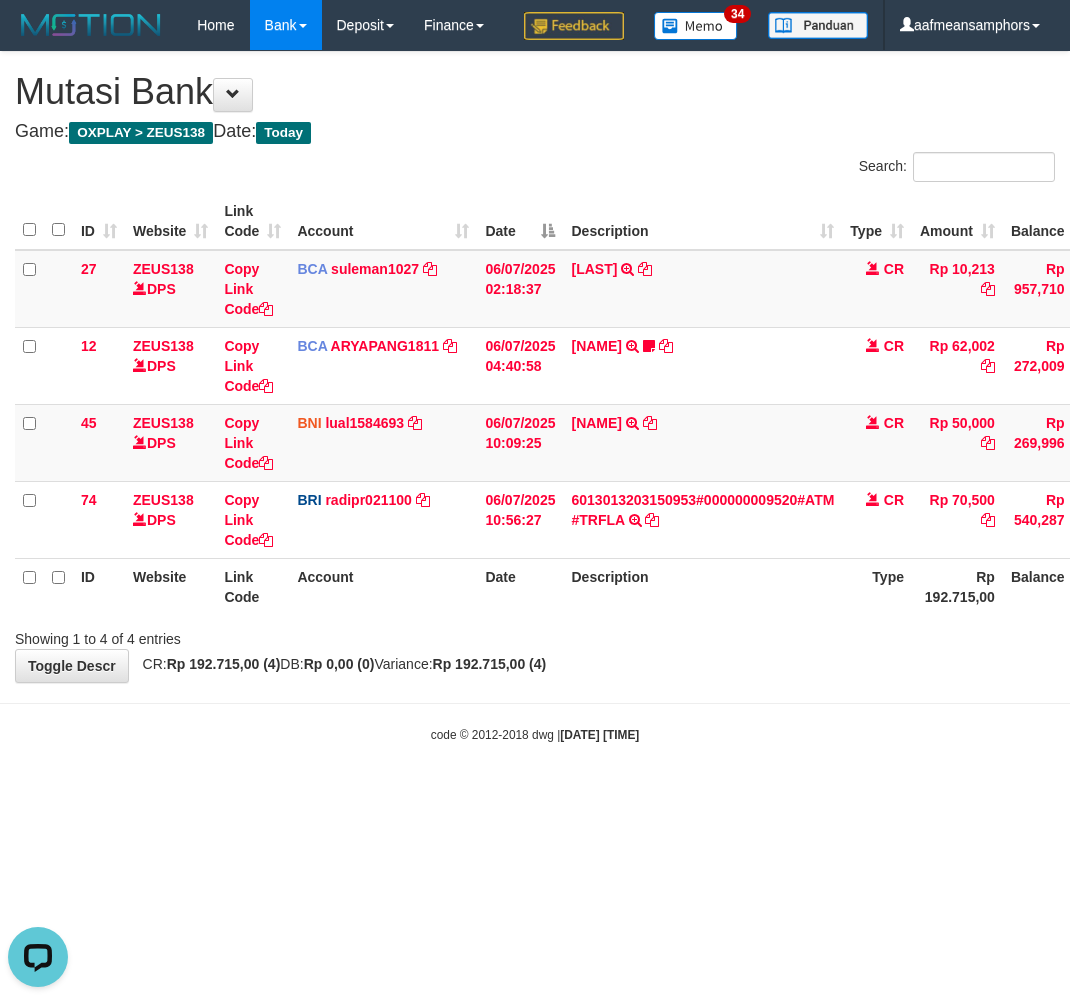 click on "Toggle navigation
Home
Bank
Account List
Load
By Website
Group
[OXPLAY]													ZEUS138
By Load Group (DPS)" at bounding box center [535, 397] 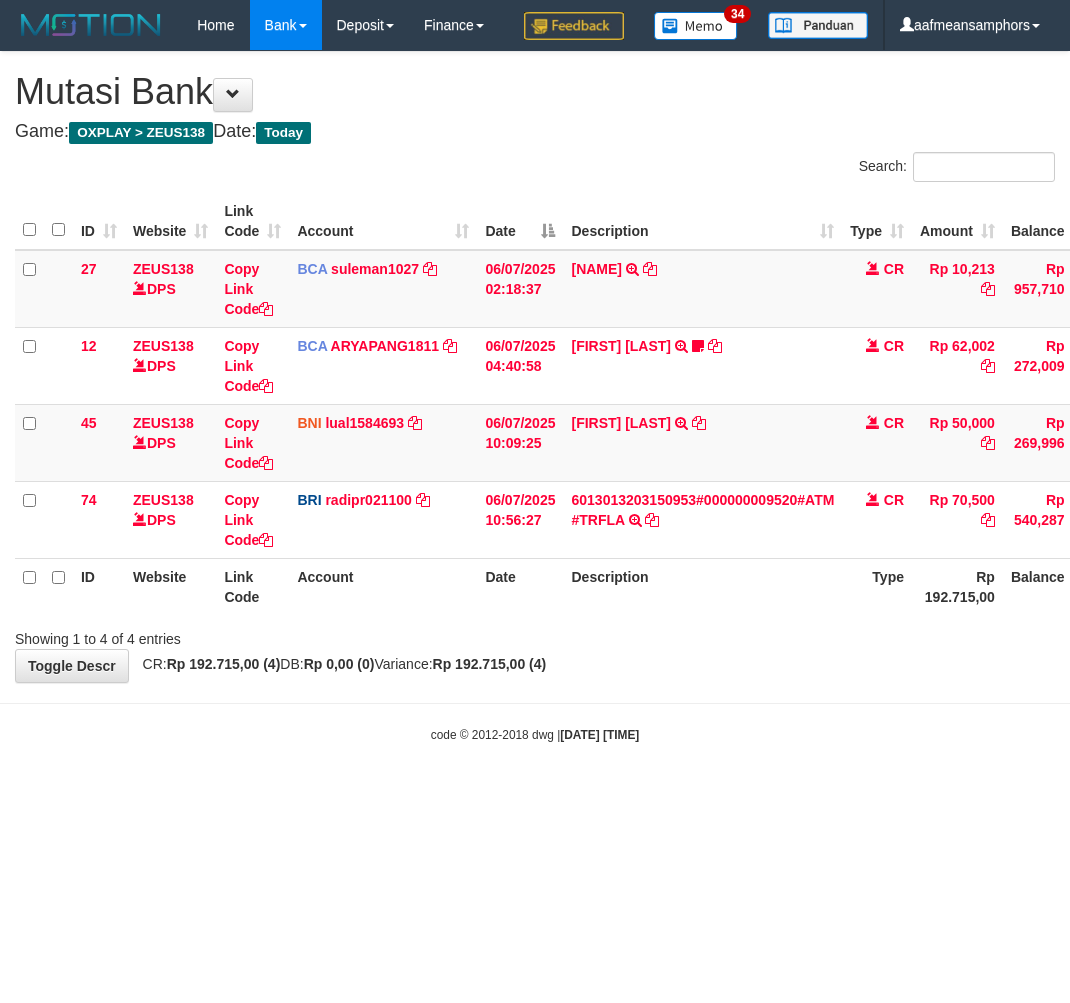 scroll, scrollTop: 0, scrollLeft: 0, axis: both 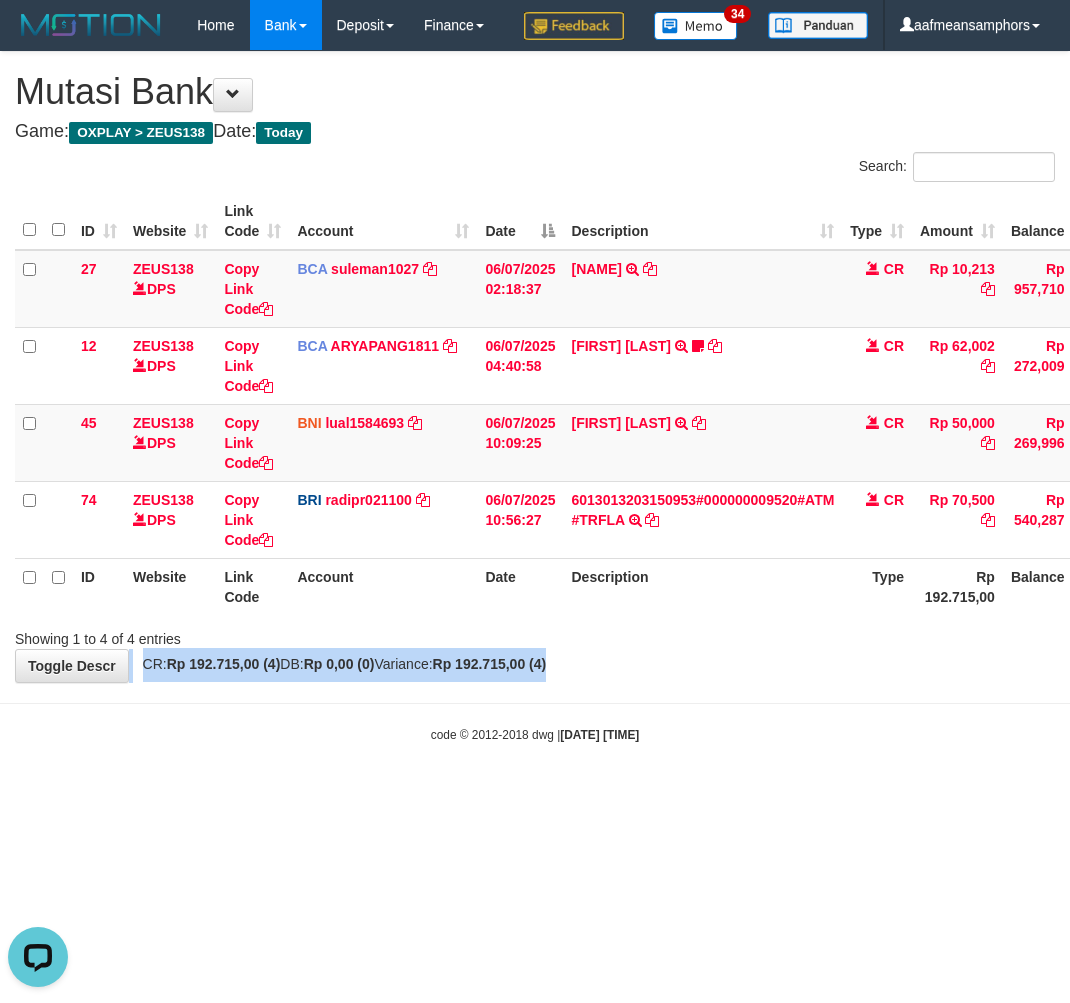 click on "**********" at bounding box center (535, 367) 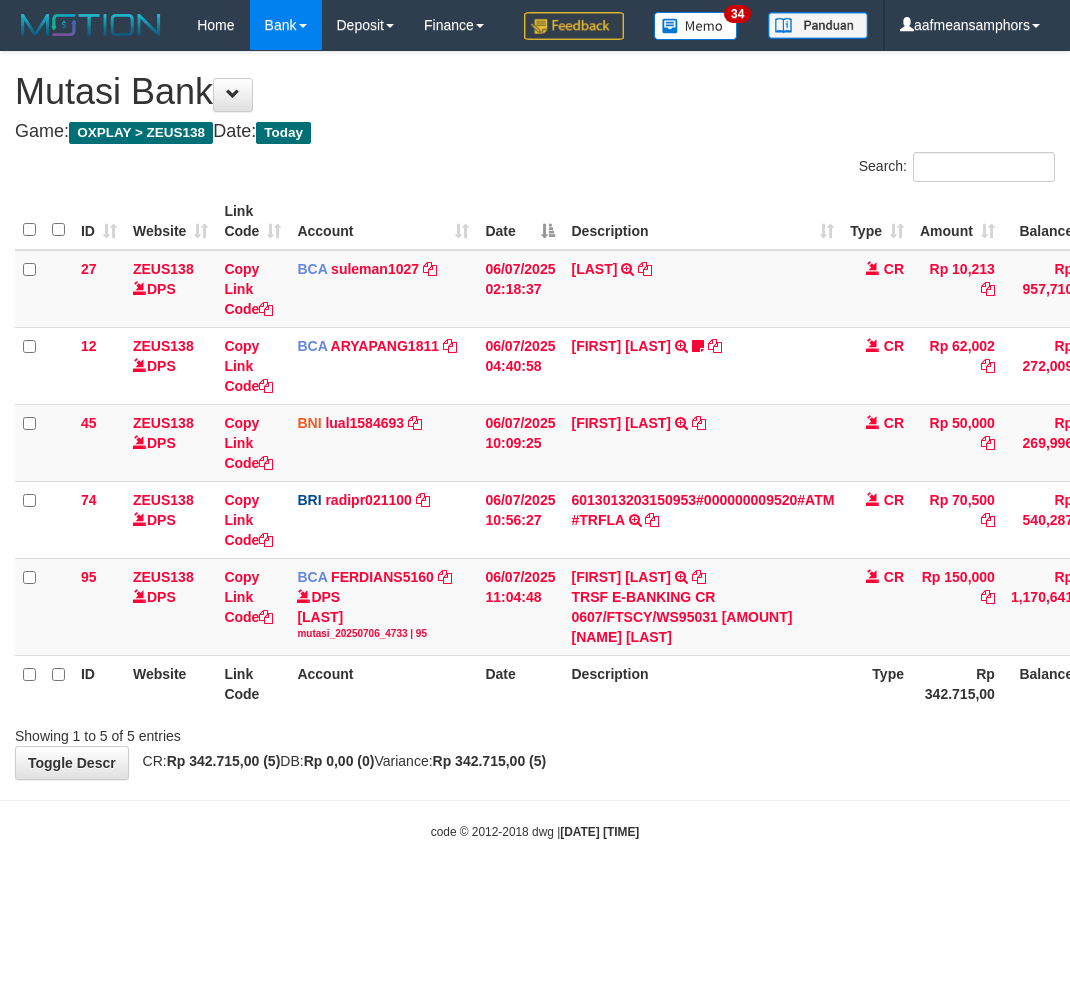 scroll, scrollTop: 0, scrollLeft: 0, axis: both 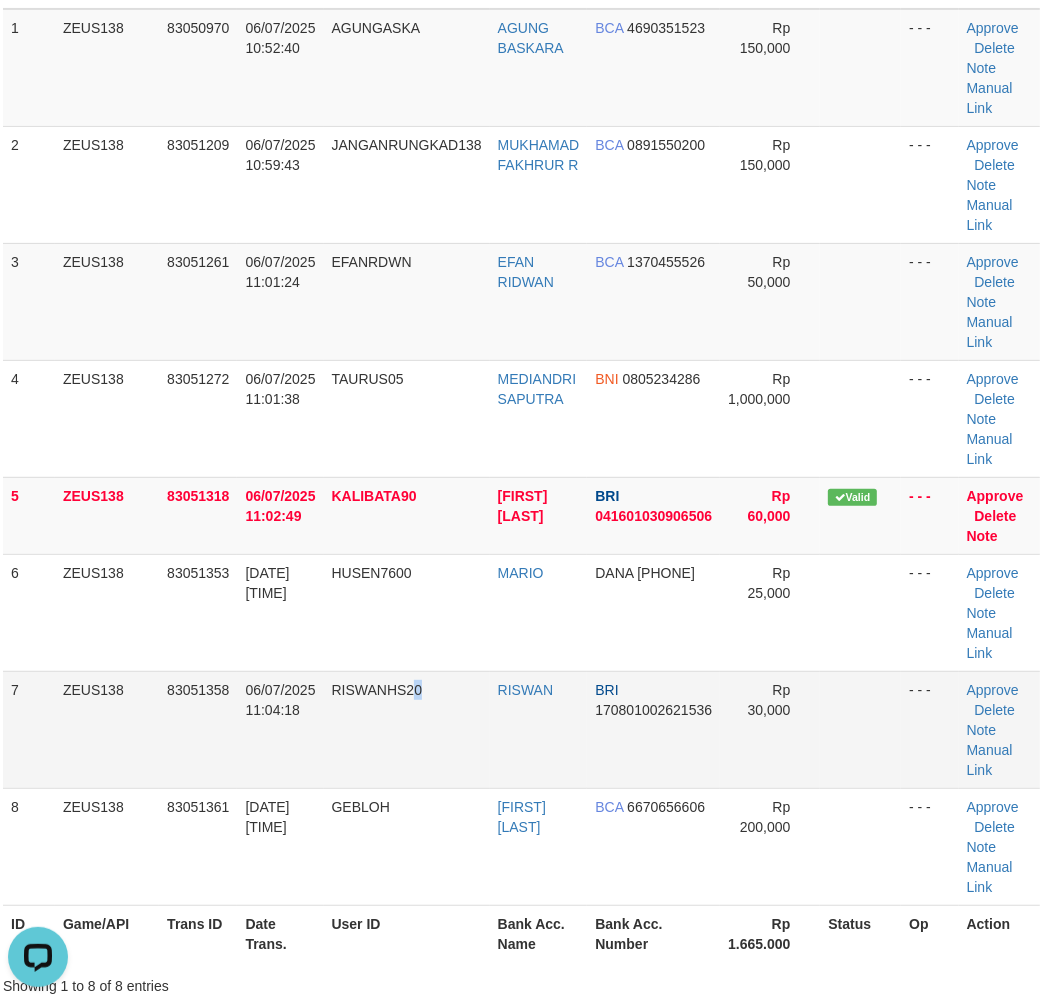 drag, startPoint x: 446, startPoint y: 743, endPoint x: 2, endPoint y: 725, distance: 444.36472 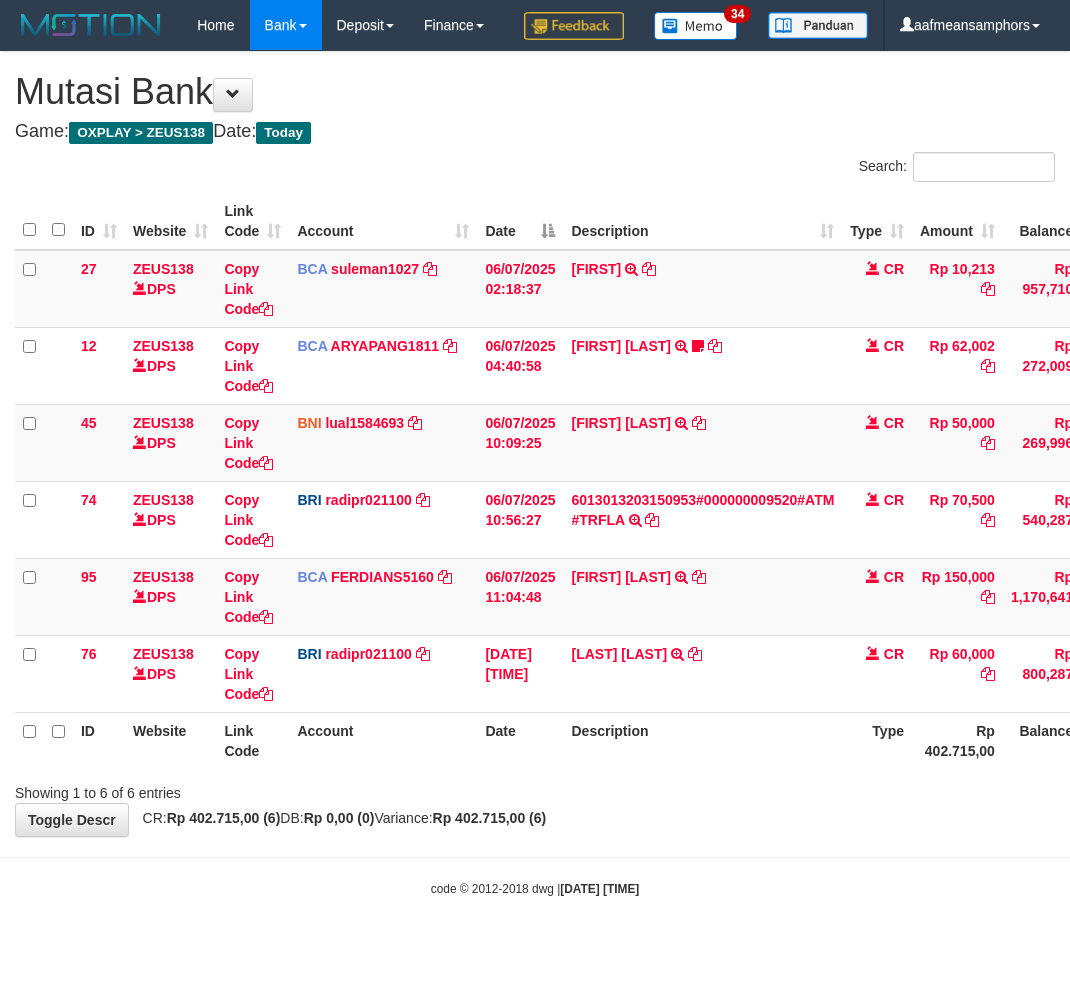 scroll, scrollTop: 0, scrollLeft: 0, axis: both 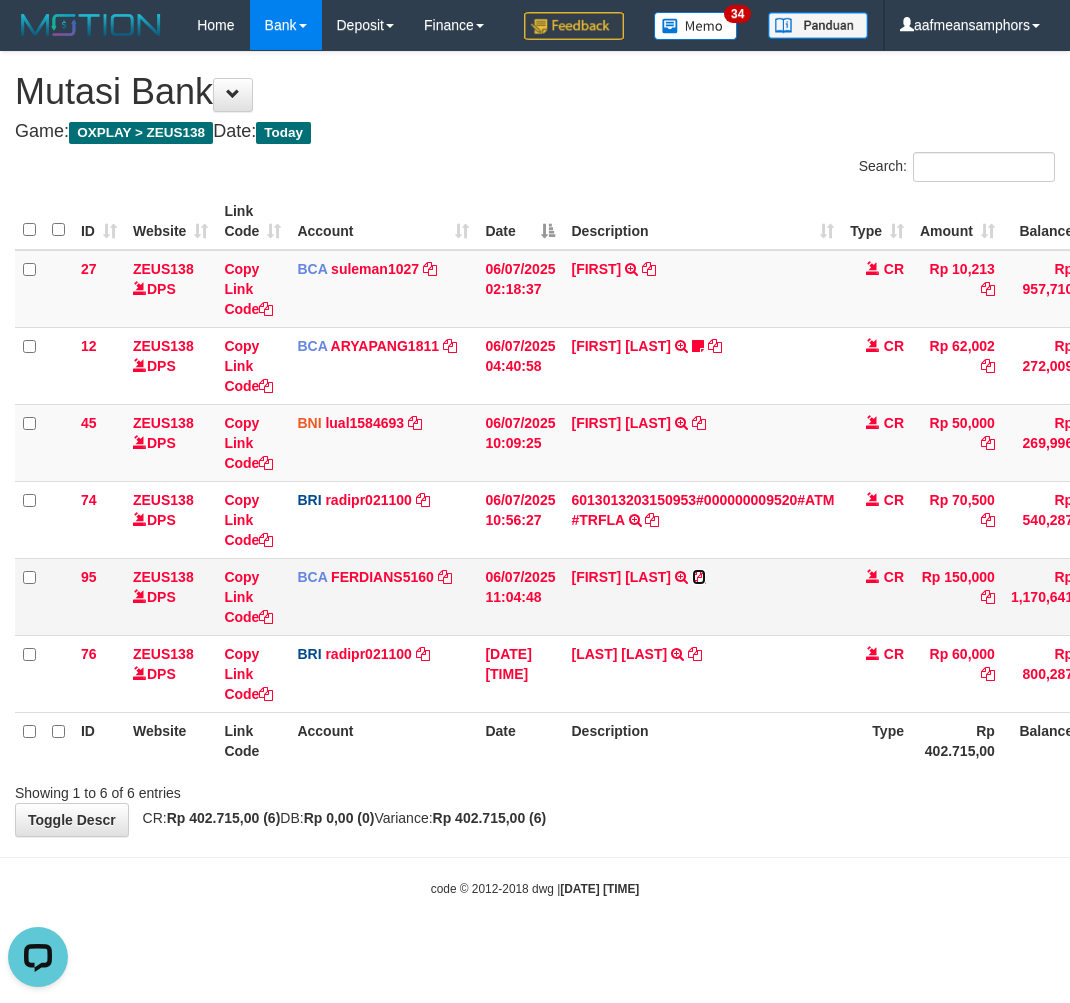 click at bounding box center (266, 309) 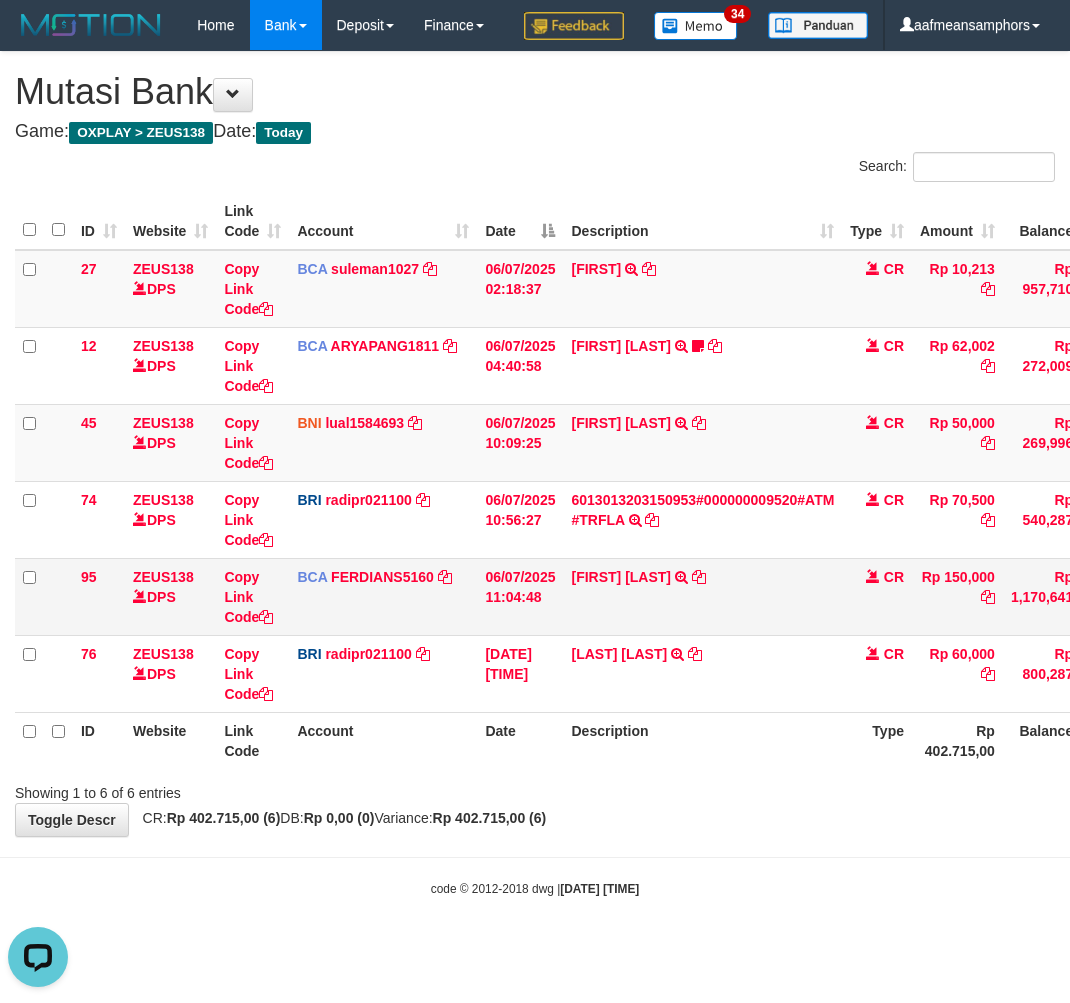 click on "ACHMAD AFANDI         TRSF E-BANKING CR 0607/FTSCY/WS95031
150000.00ACHMAD AFANDI" at bounding box center [702, 289] 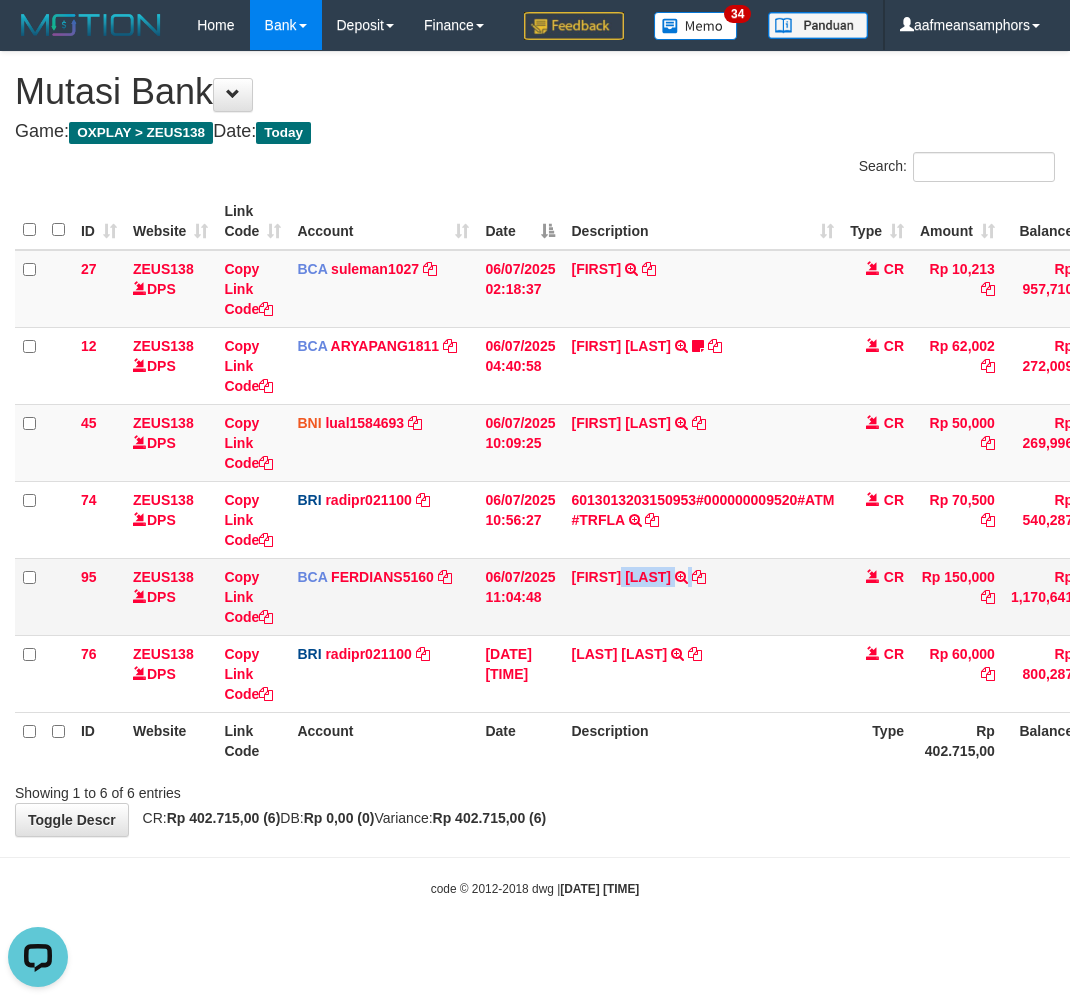 click on "ACHMAD AFANDI         TRSF E-BANKING CR 0607/FTSCY/WS95031
150000.00ACHMAD AFANDI" at bounding box center (702, 289) 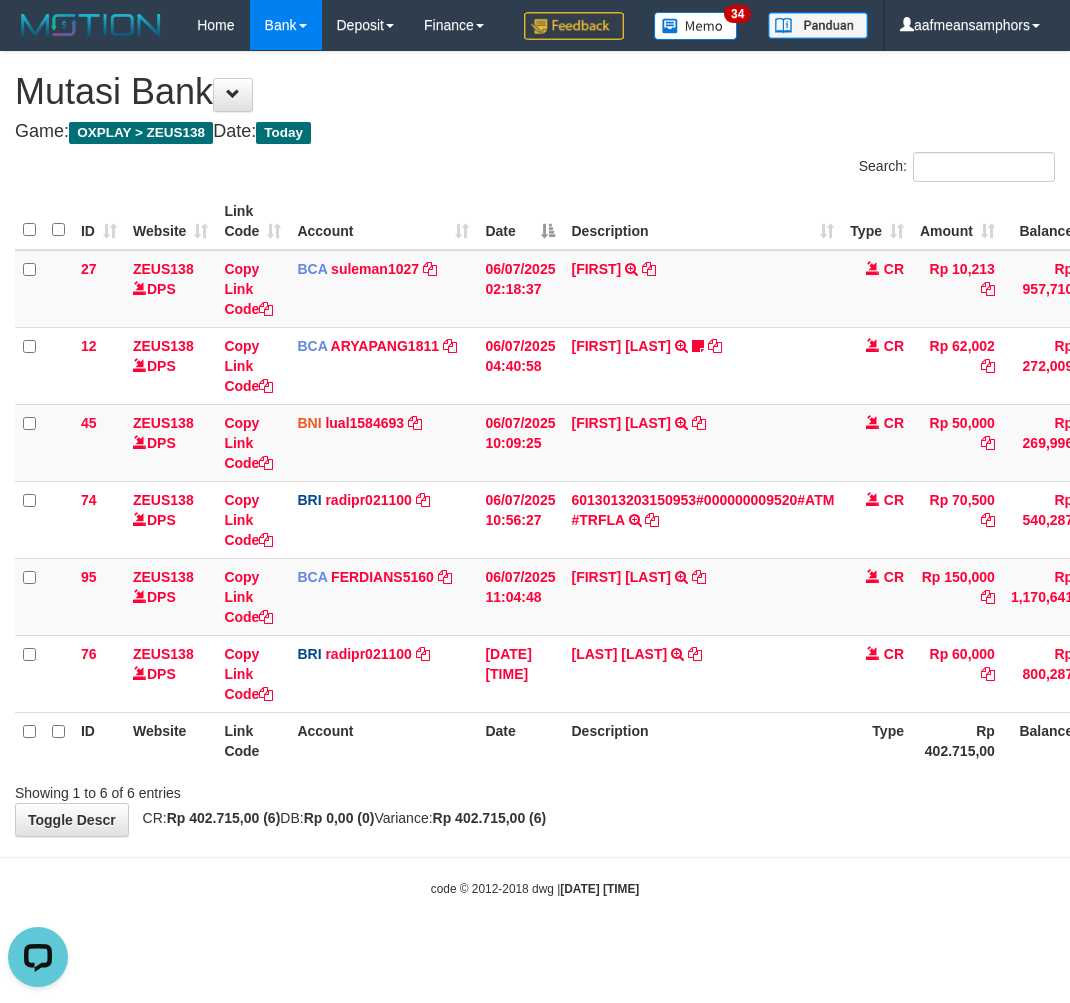 click on "**********" at bounding box center (535, 444) 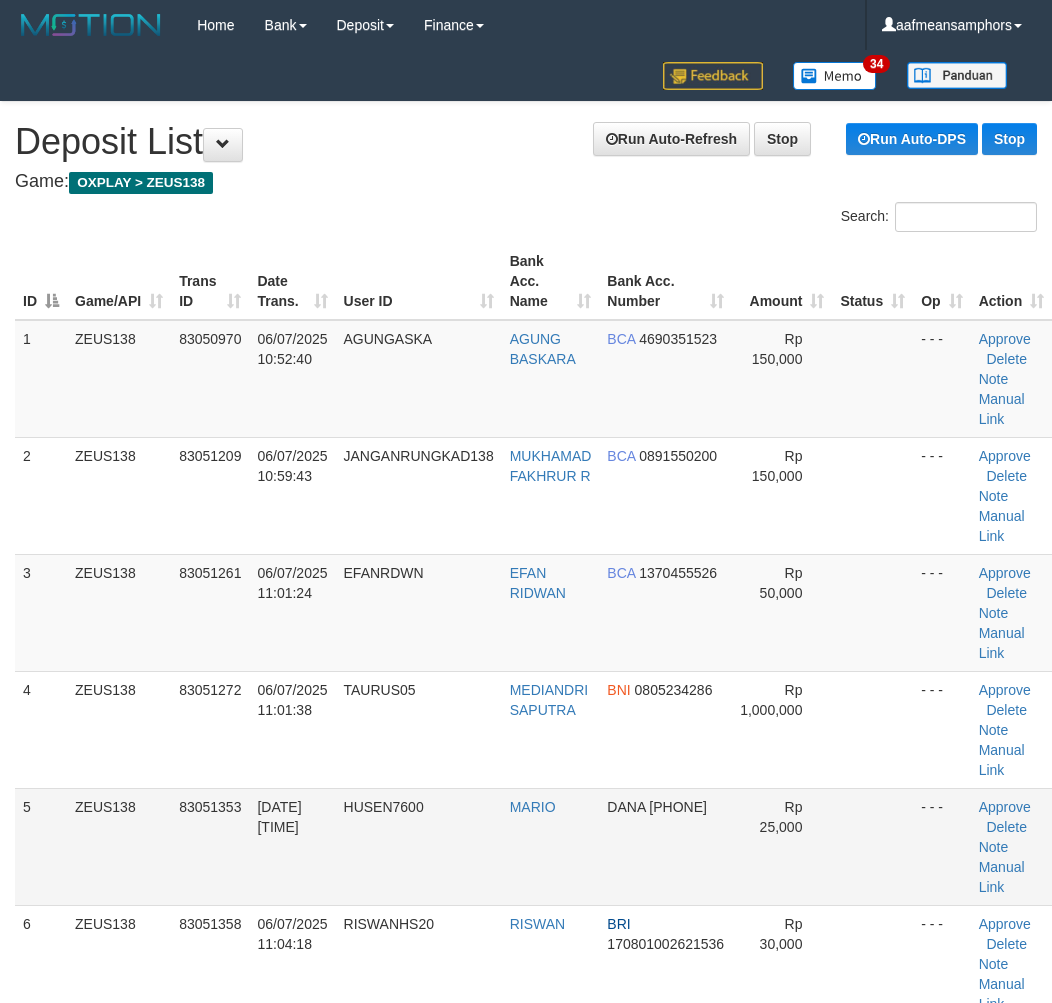 scroll, scrollTop: 311, scrollLeft: 12, axis: both 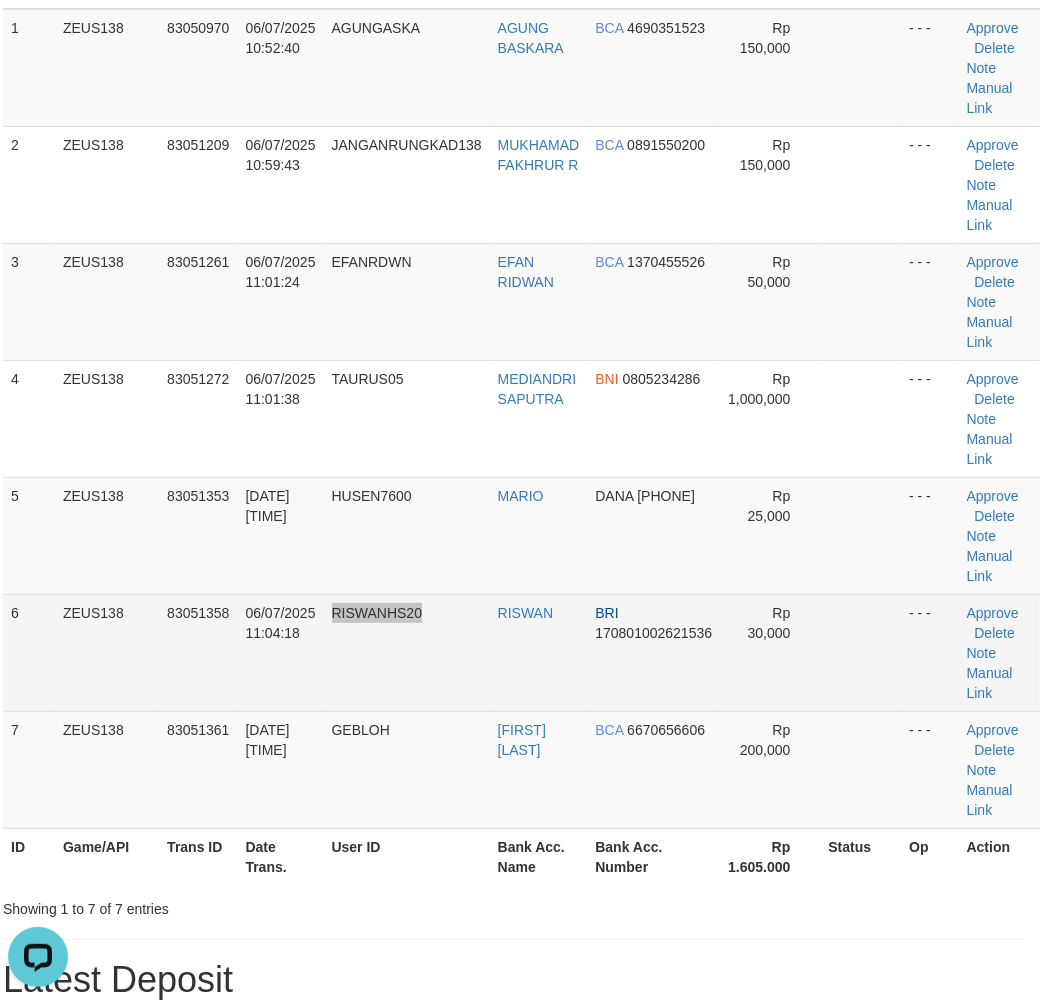 click on "[NUMBER]
ZEUS138
[NUMBER]
[DATE] [TIME]
RISWANHS20
RISWAN
BRI
[NUMBER]
Rp 30,000
- - -
Approve
Delete
Note
Manual Link" at bounding box center (521, 652) 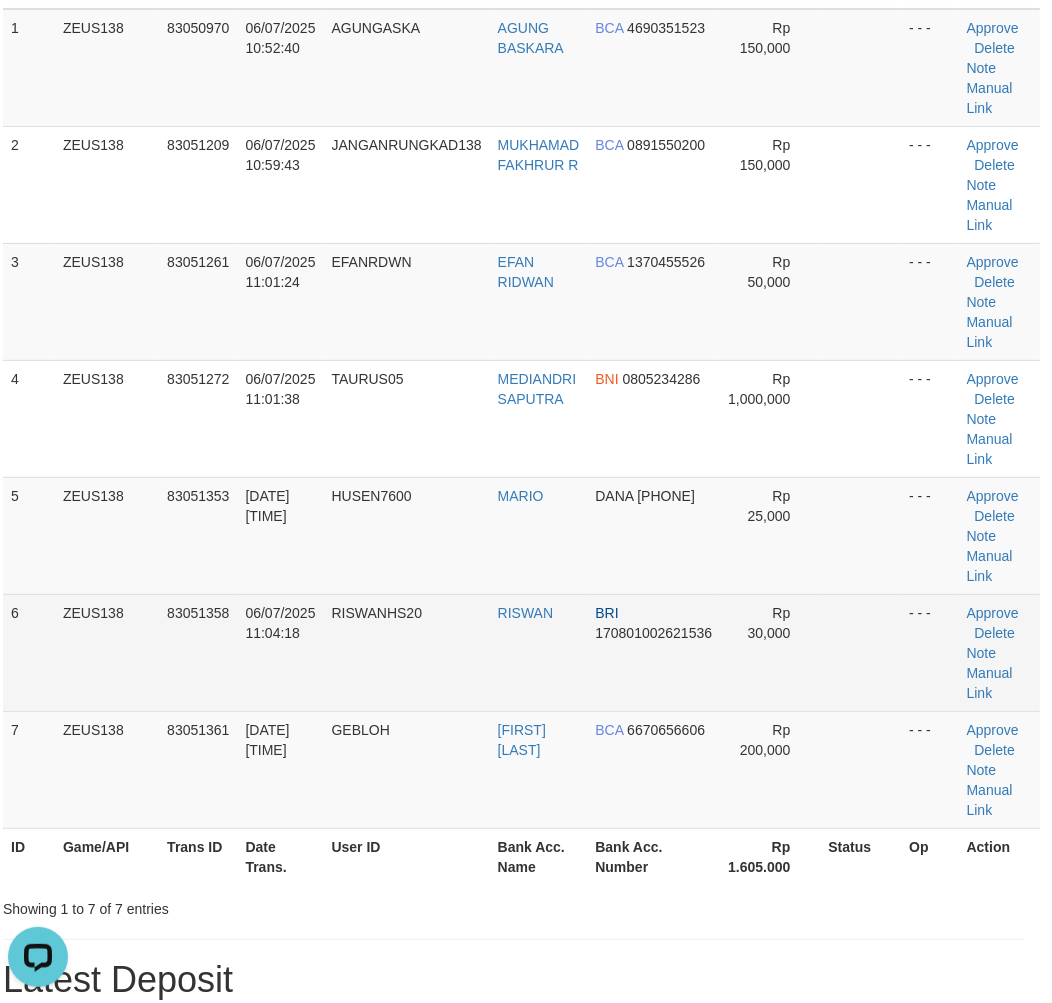 click on "RISWANHS20" at bounding box center [407, 184] 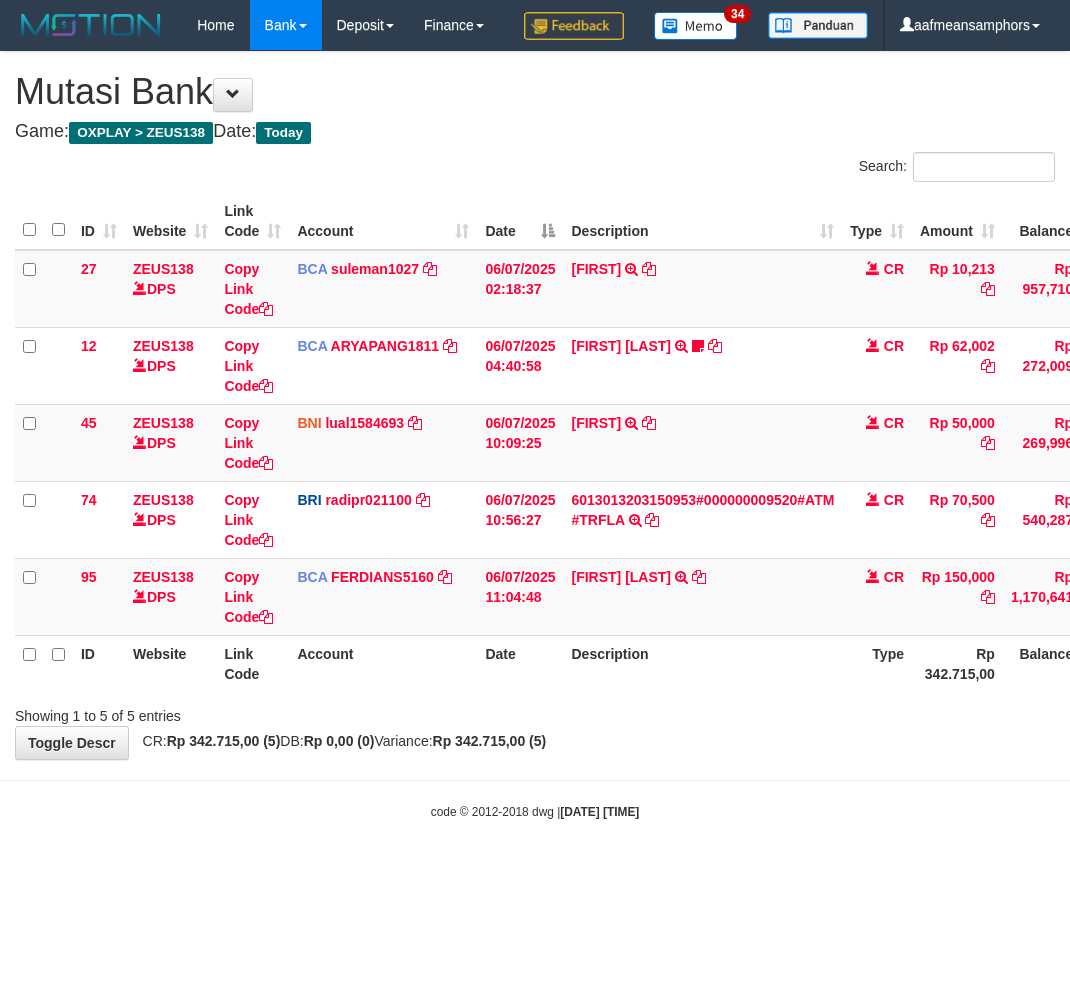 scroll, scrollTop: 0, scrollLeft: 0, axis: both 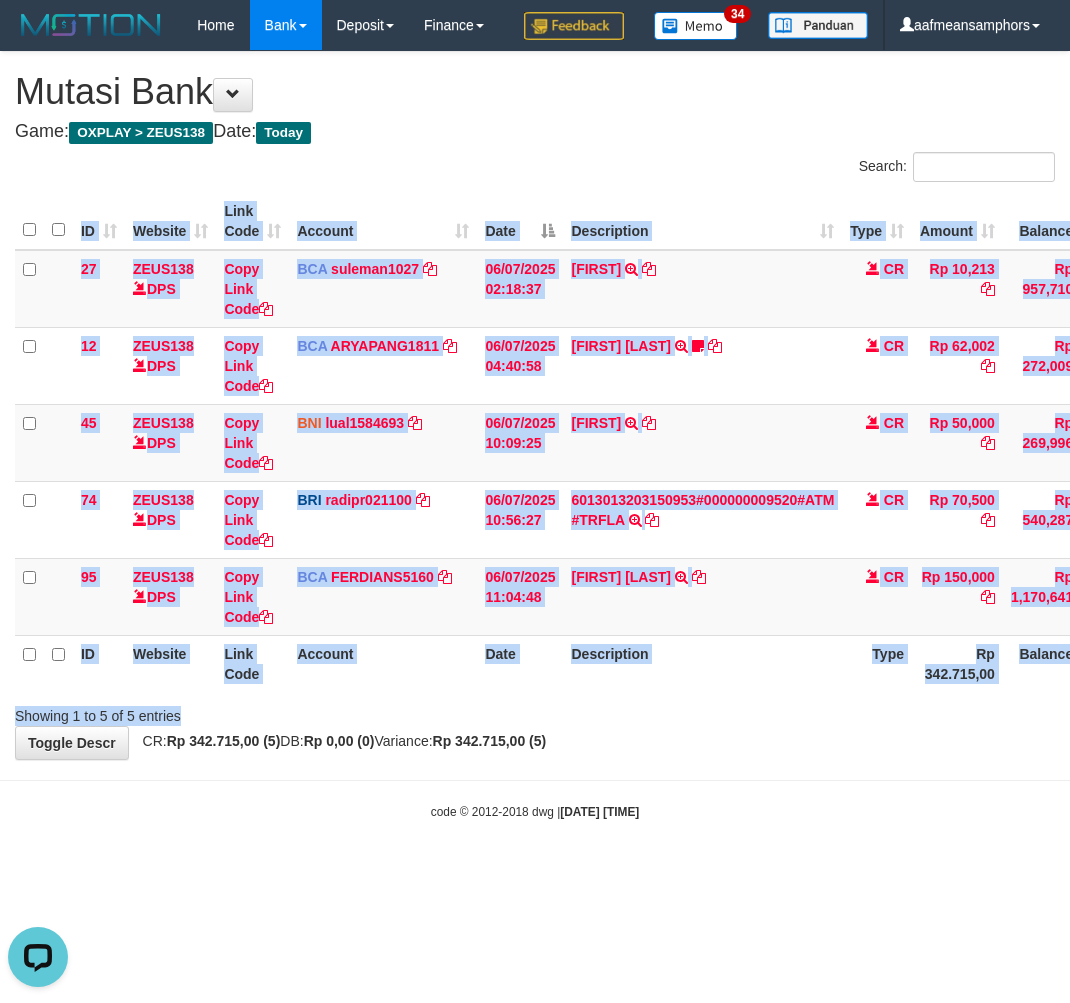 click on "Search:
ID Website Link Code Account Date Description Type Amount Balance Status Action
27
ZEUS138    DPS
Copy Link Code
BCA
[USERNAME]
DPS
[FIRST]
mutasi_20250706_2972 | 27
mutasi_20250706_2972 | 27
06/07/2025 02:18:37
[FIRST]         TRSF E-BANKING CR 0607/FTSCY/WS95051
10213.002025070651577834 TRFDN-[FIRST] ESPAY DEBIT INDONE
CR
Rp 10,213
Rp 957,710
Note
Check
12
ZEUS138    DPS
Copy Link Code
BCA
[USERNAME]" at bounding box center [535, 439] 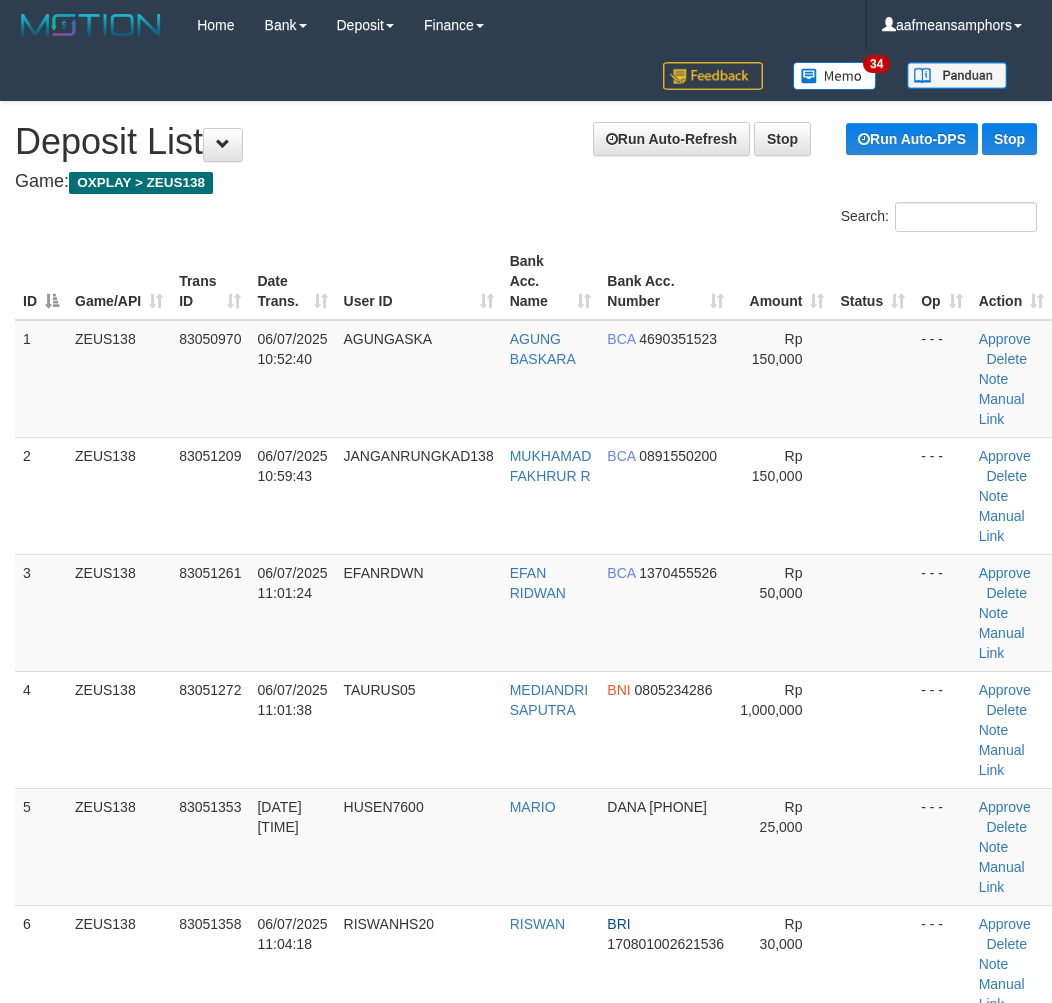click on "7
ZEUS138
83051361
[DATE] [TIME]
GEBLOH
[FIRST] [LAST]
BCA
6670656606
Rp 200,000
- - -
Approve
Delete
Note
Manual Link" at bounding box center (533, 1080) 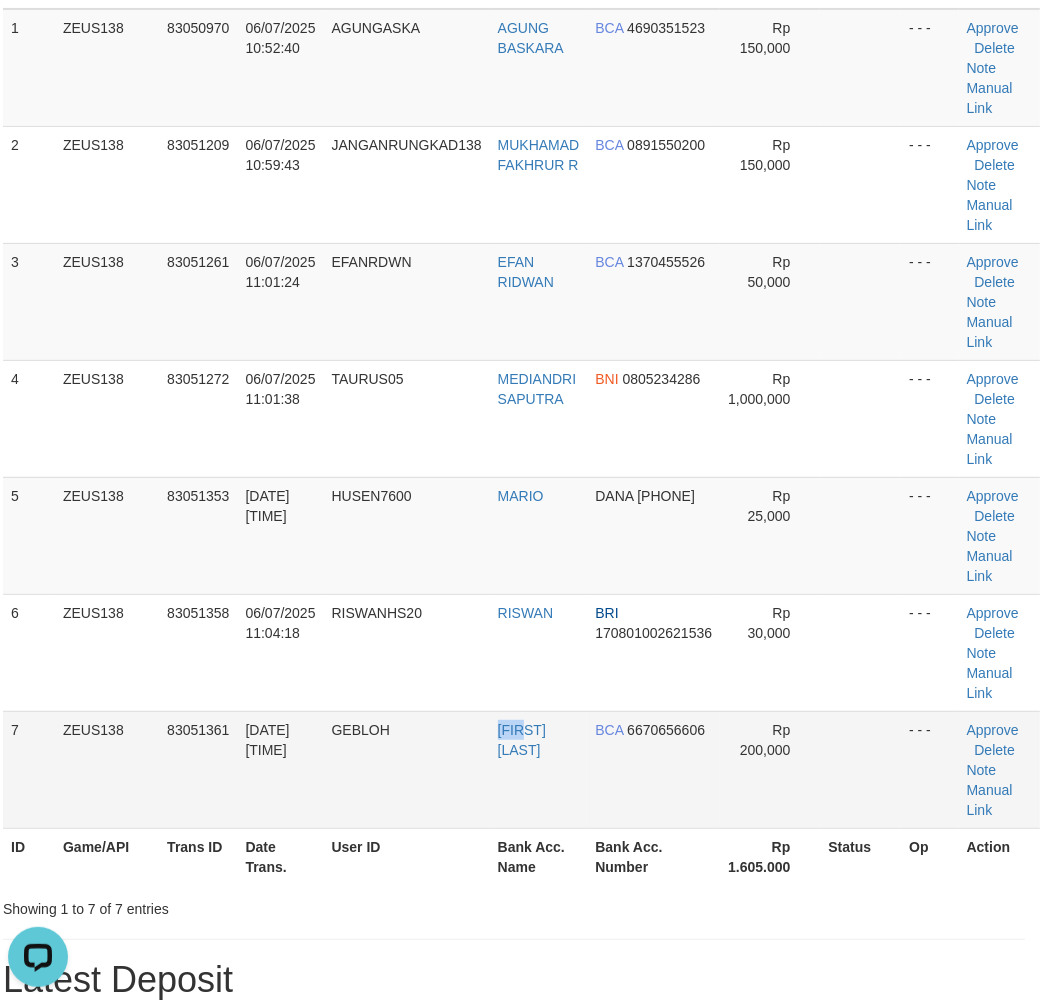 scroll, scrollTop: 0, scrollLeft: 0, axis: both 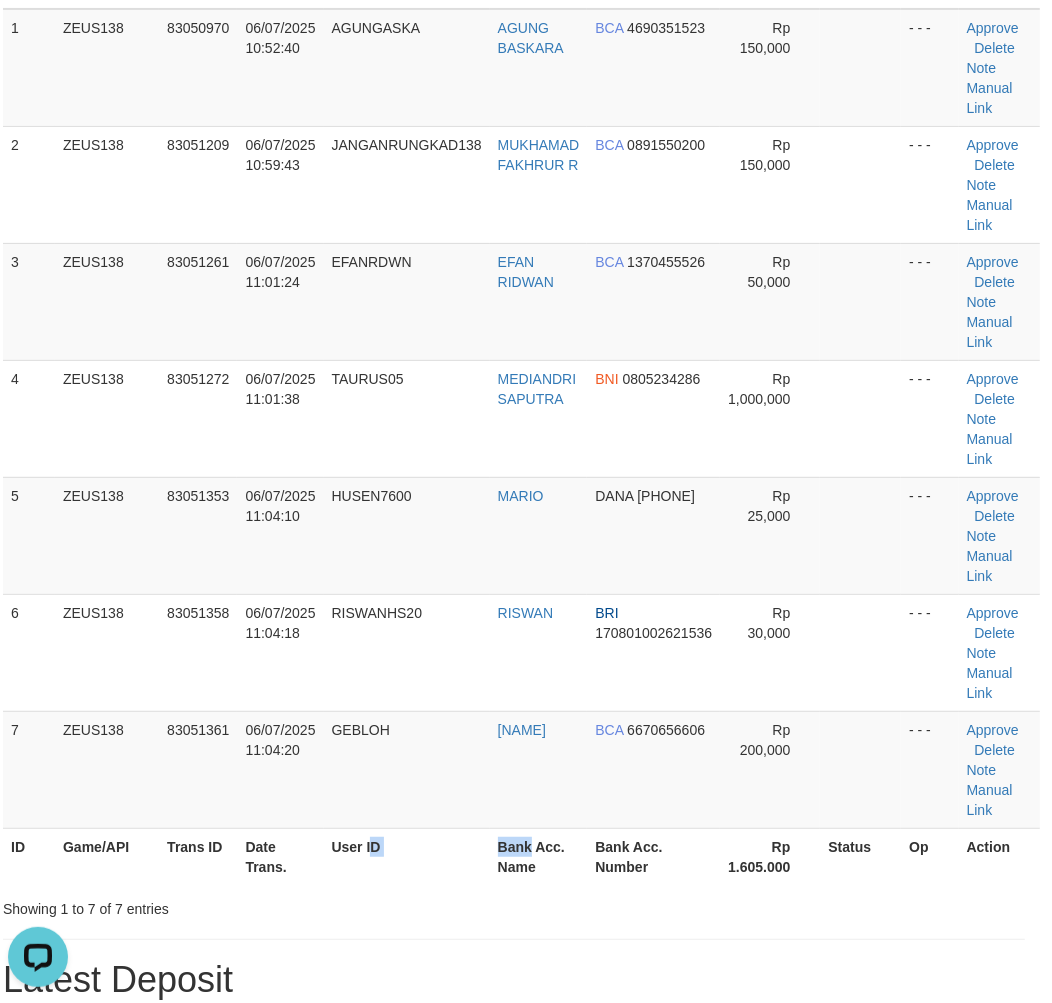 drag, startPoint x: 528, startPoint y: 818, endPoint x: 388, endPoint y: 814, distance: 140.05713 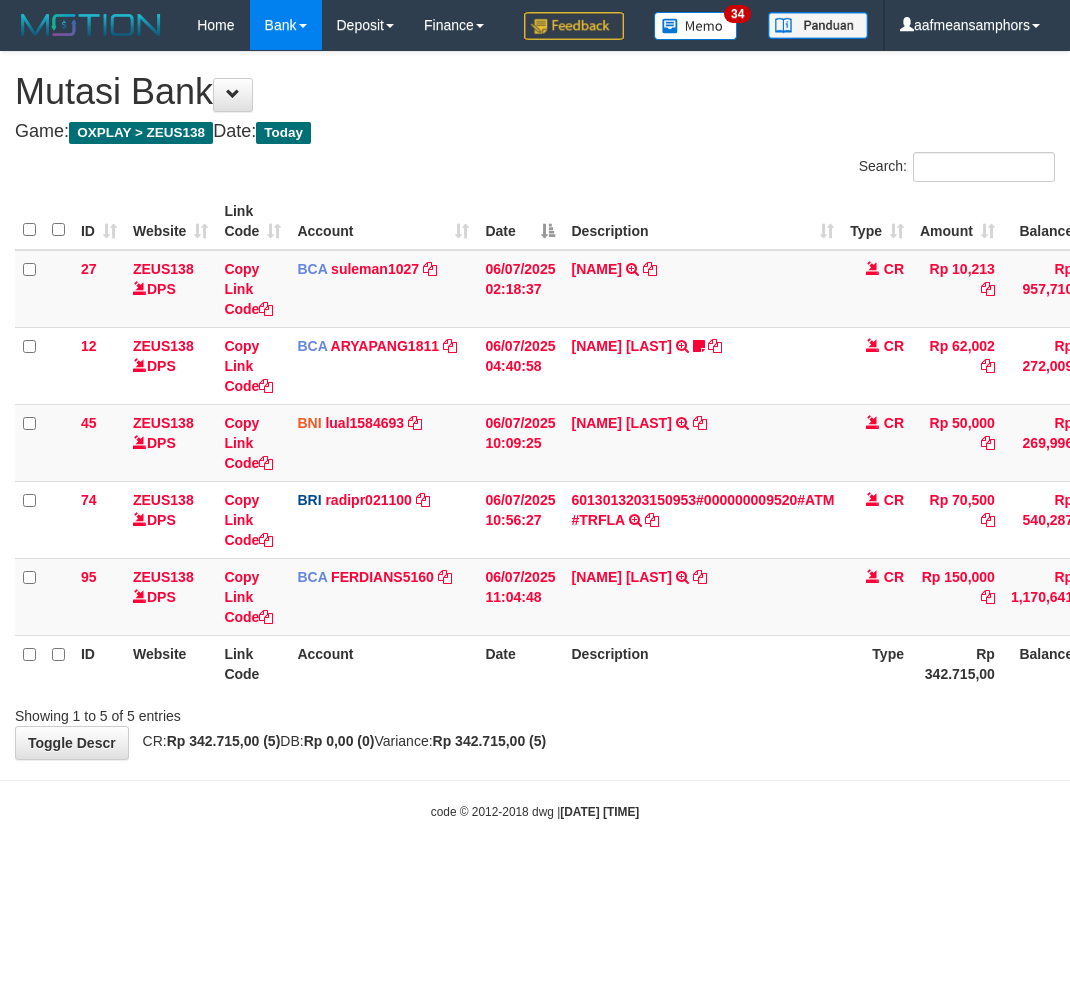 scroll, scrollTop: 0, scrollLeft: 0, axis: both 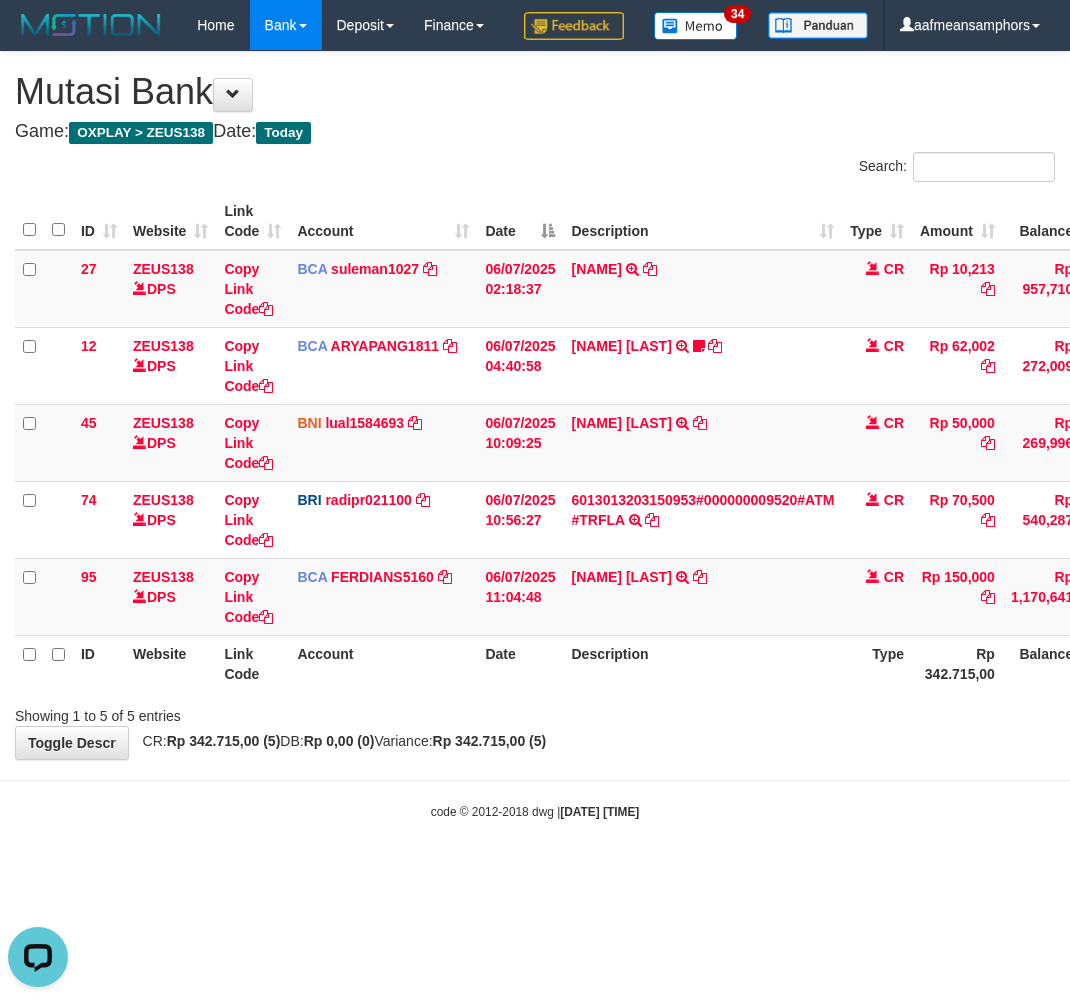 click on "**********" at bounding box center [535, 405] 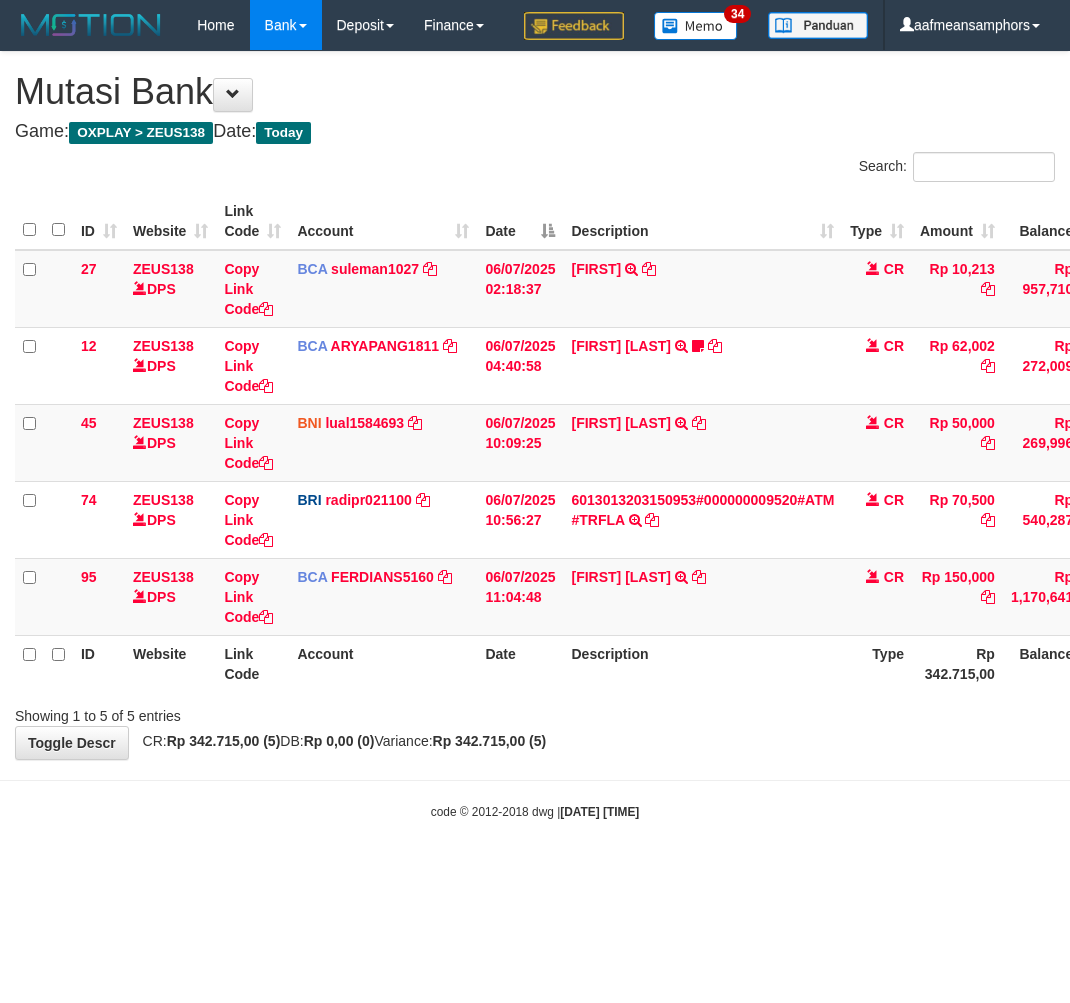 scroll, scrollTop: 0, scrollLeft: 0, axis: both 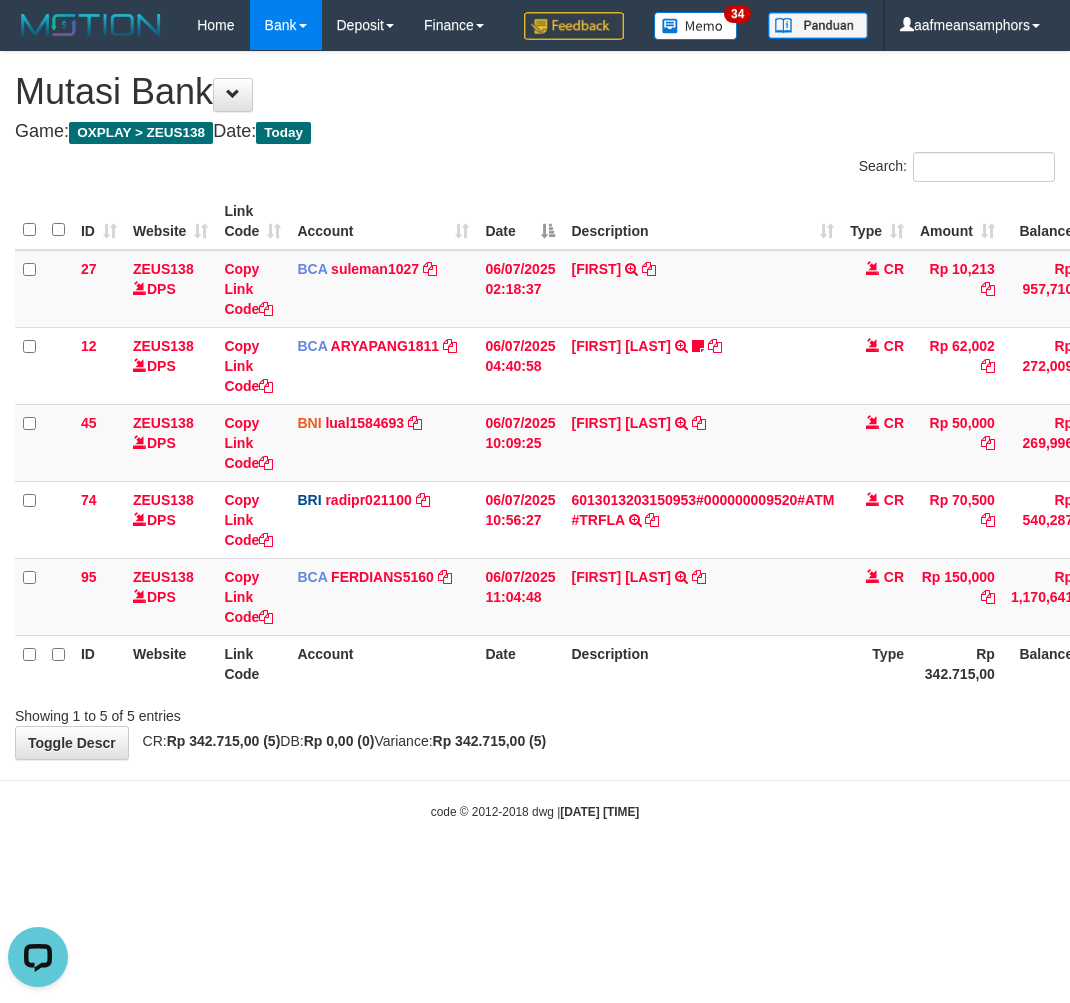 click at bounding box center [535, 780] 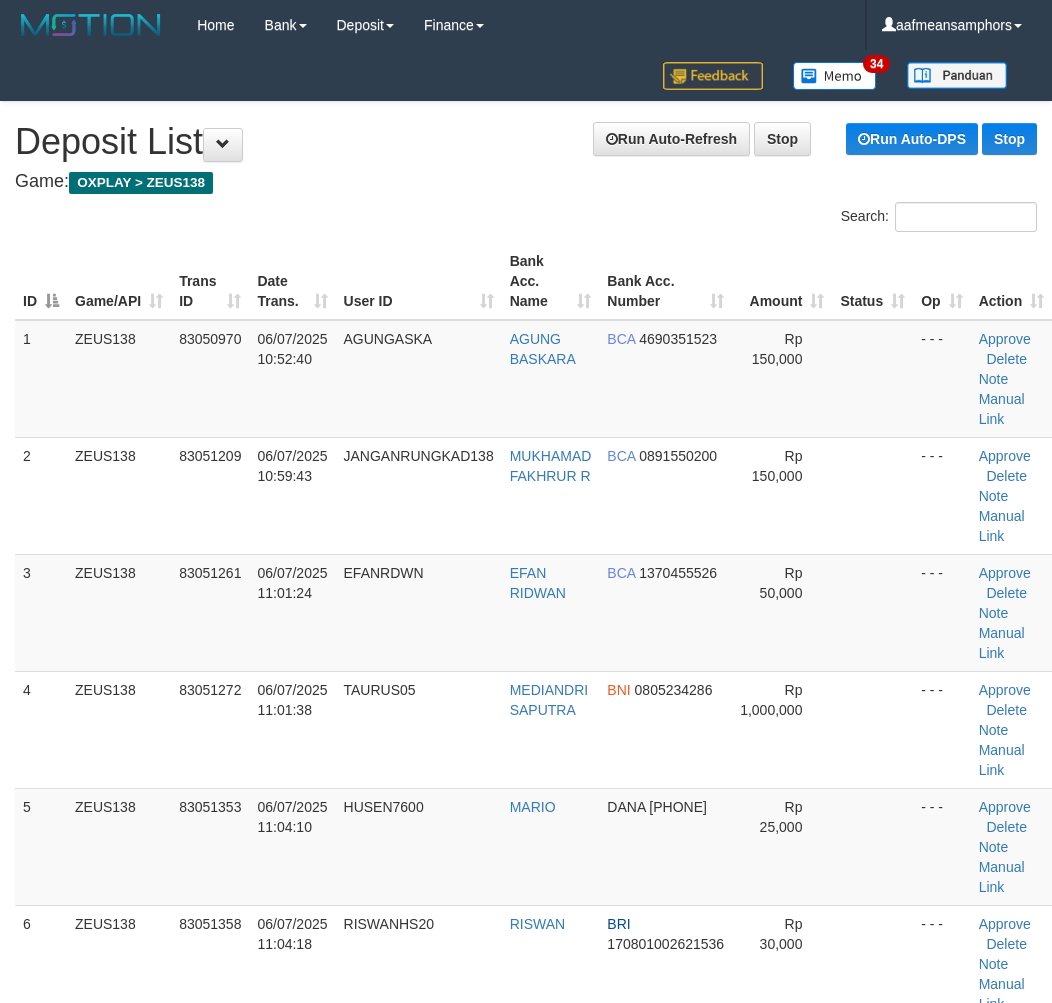 scroll, scrollTop: 311, scrollLeft: 12, axis: both 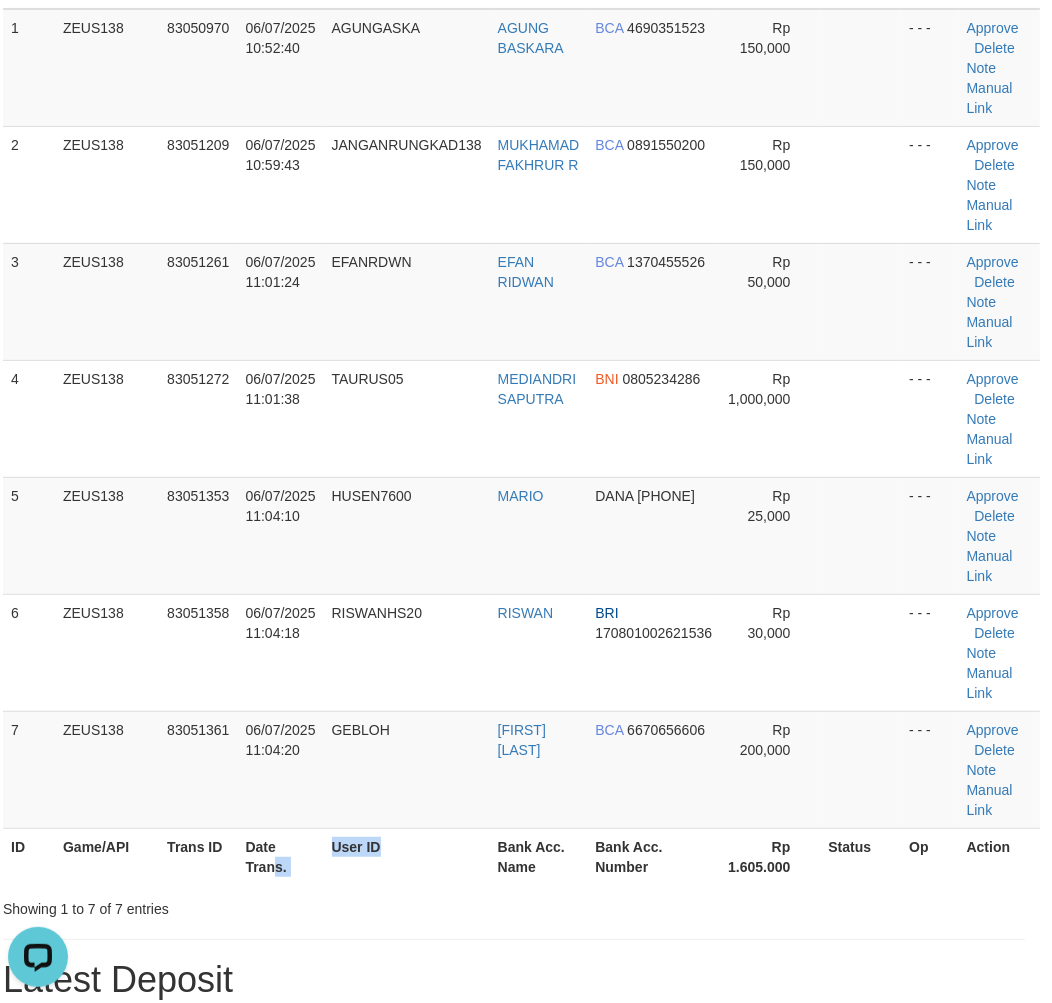 click on "ID Game/API Trans ID Date Trans. User ID Bank Acc. Name Bank Acc. Number Rp 1.605.000 Status Op Action" at bounding box center (521, 856) 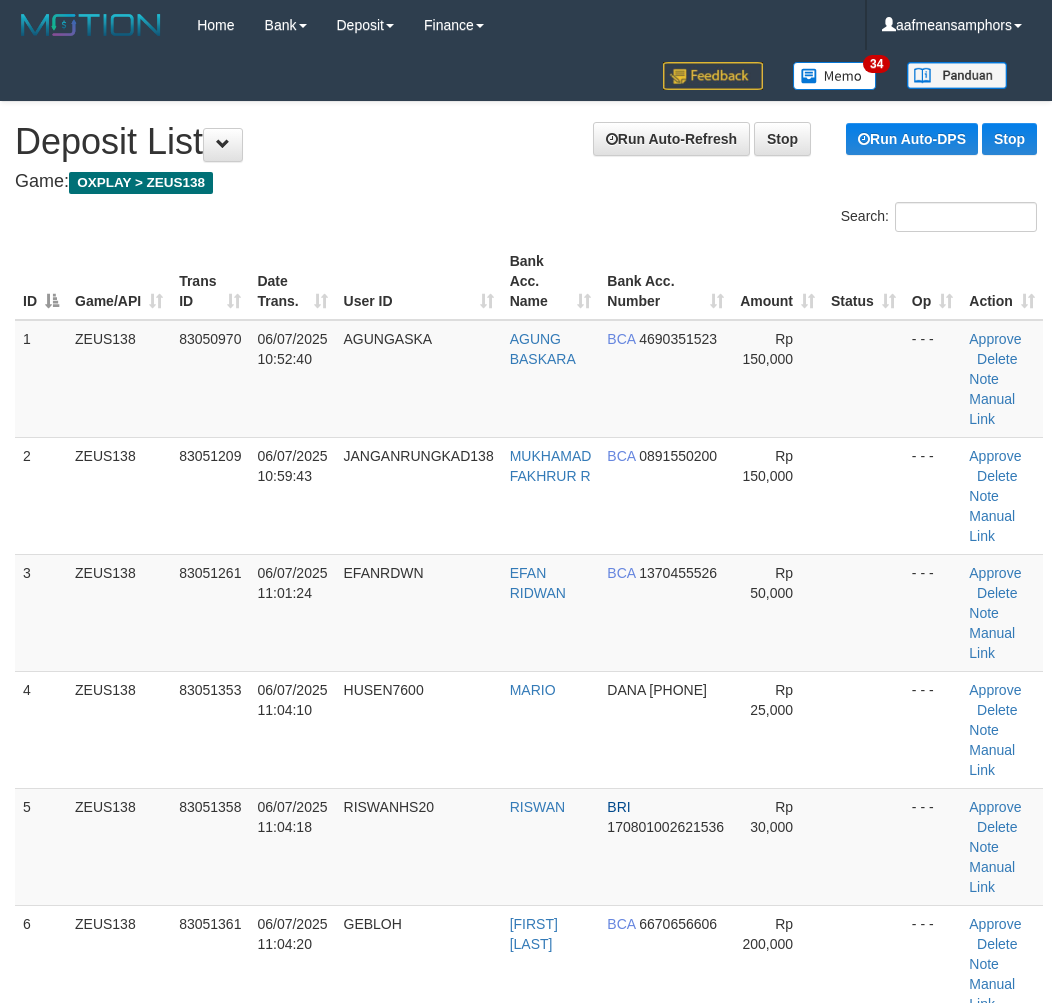 scroll, scrollTop: 0, scrollLeft: 12, axis: horizontal 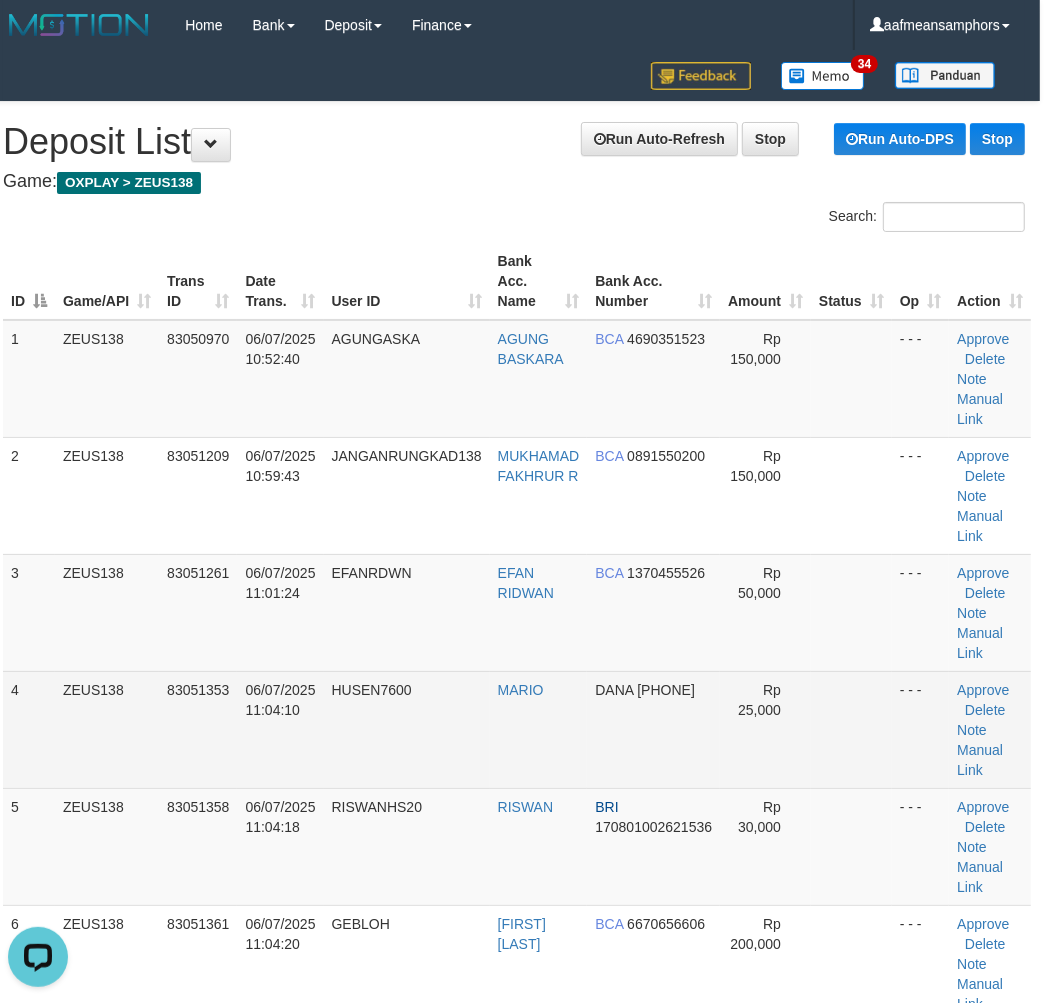 drag, startPoint x: 407, startPoint y: 756, endPoint x: 224, endPoint y: 748, distance: 183.17477 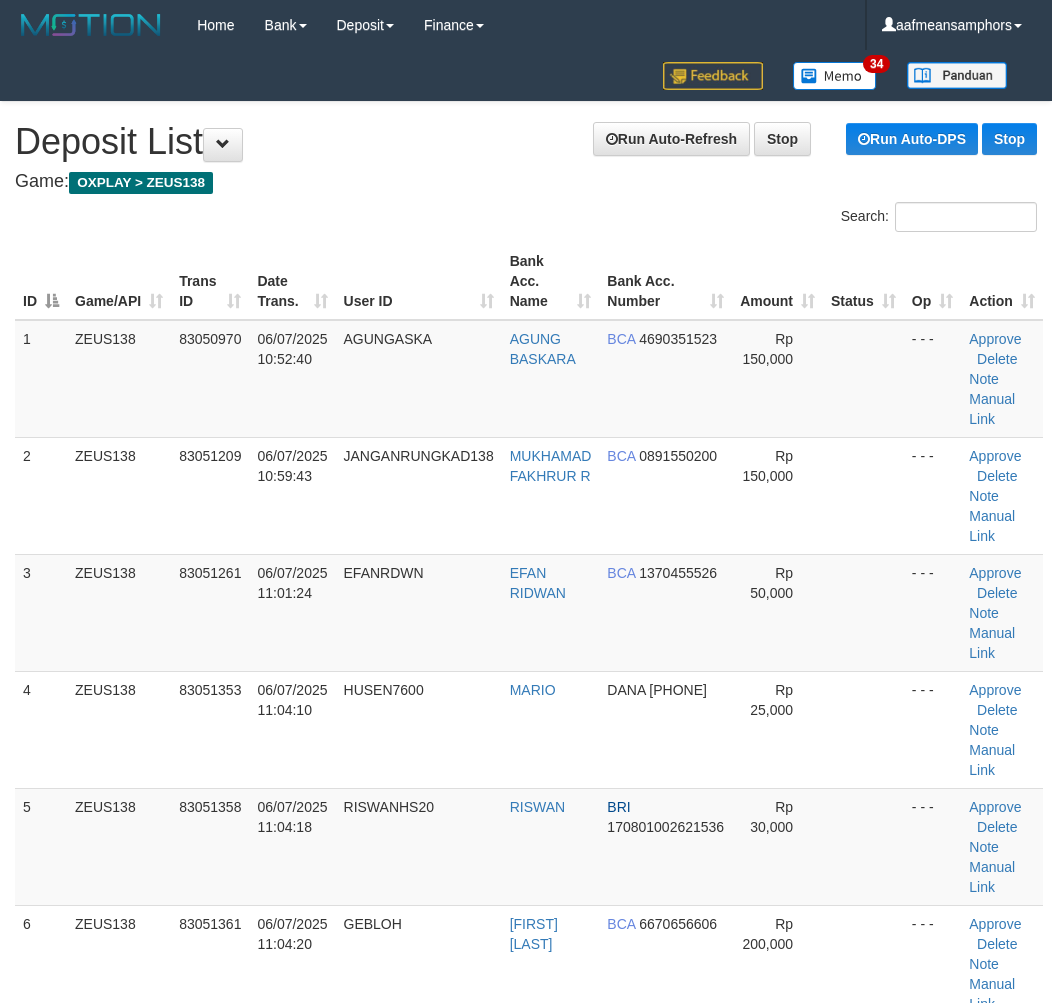 scroll, scrollTop: 555, scrollLeft: 12, axis: both 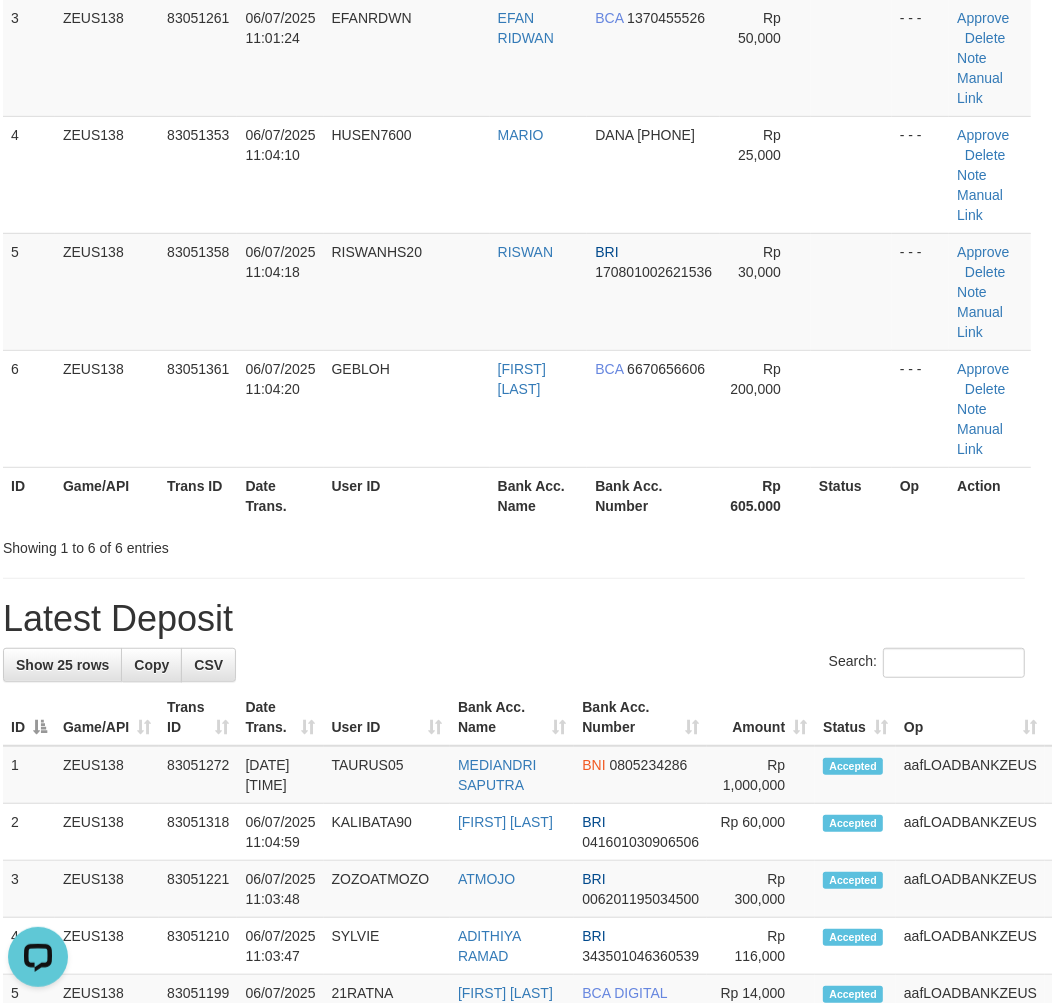 click on "Search:" at bounding box center (514, 665) 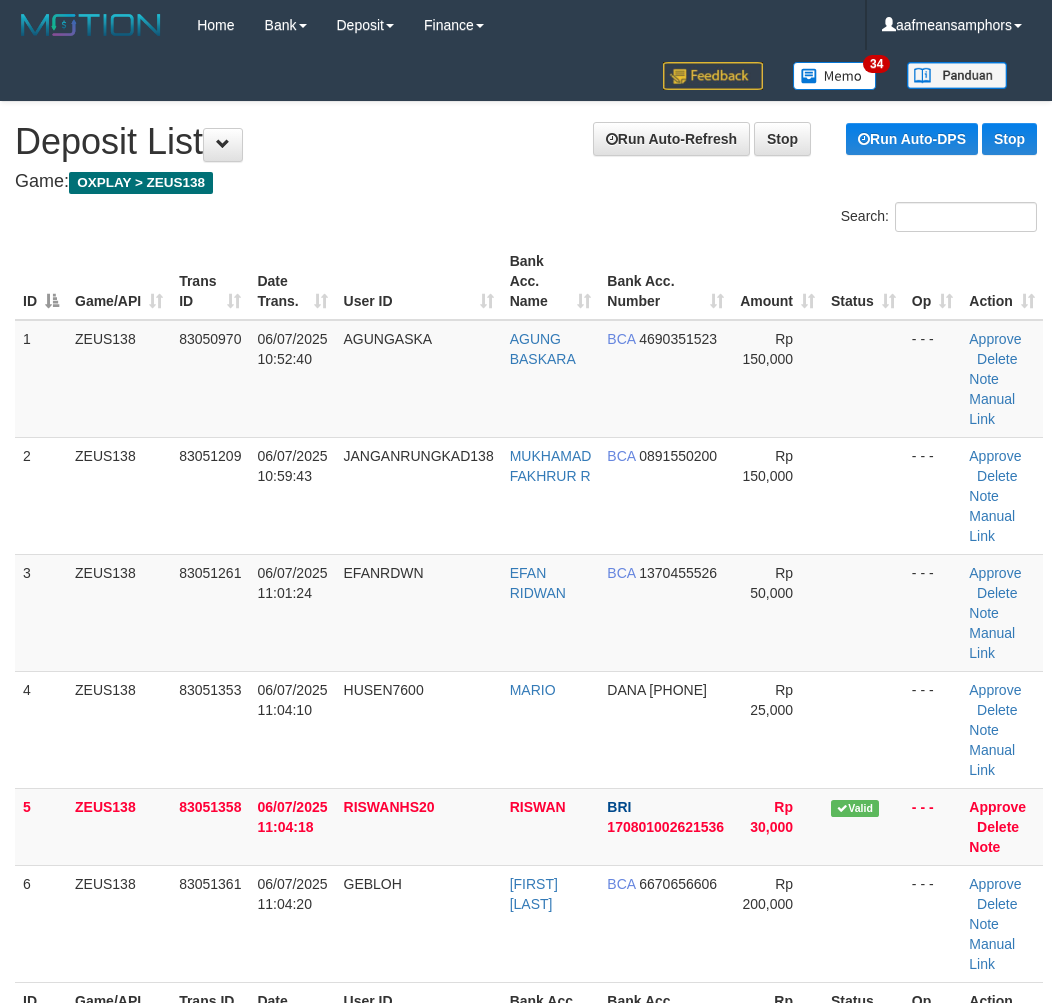 scroll, scrollTop: 111, scrollLeft: 12, axis: both 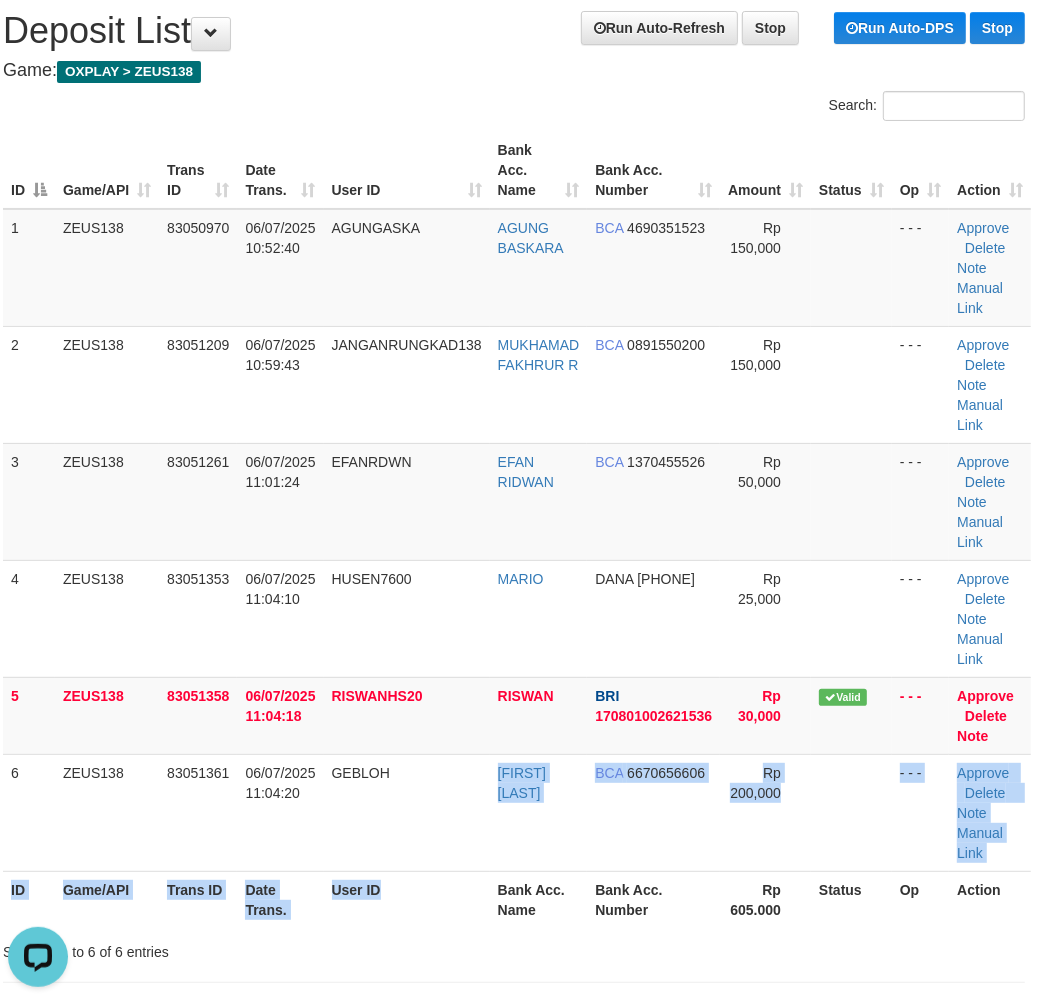 drag, startPoint x: 424, startPoint y: 852, endPoint x: 0, endPoint y: 806, distance: 426.48798 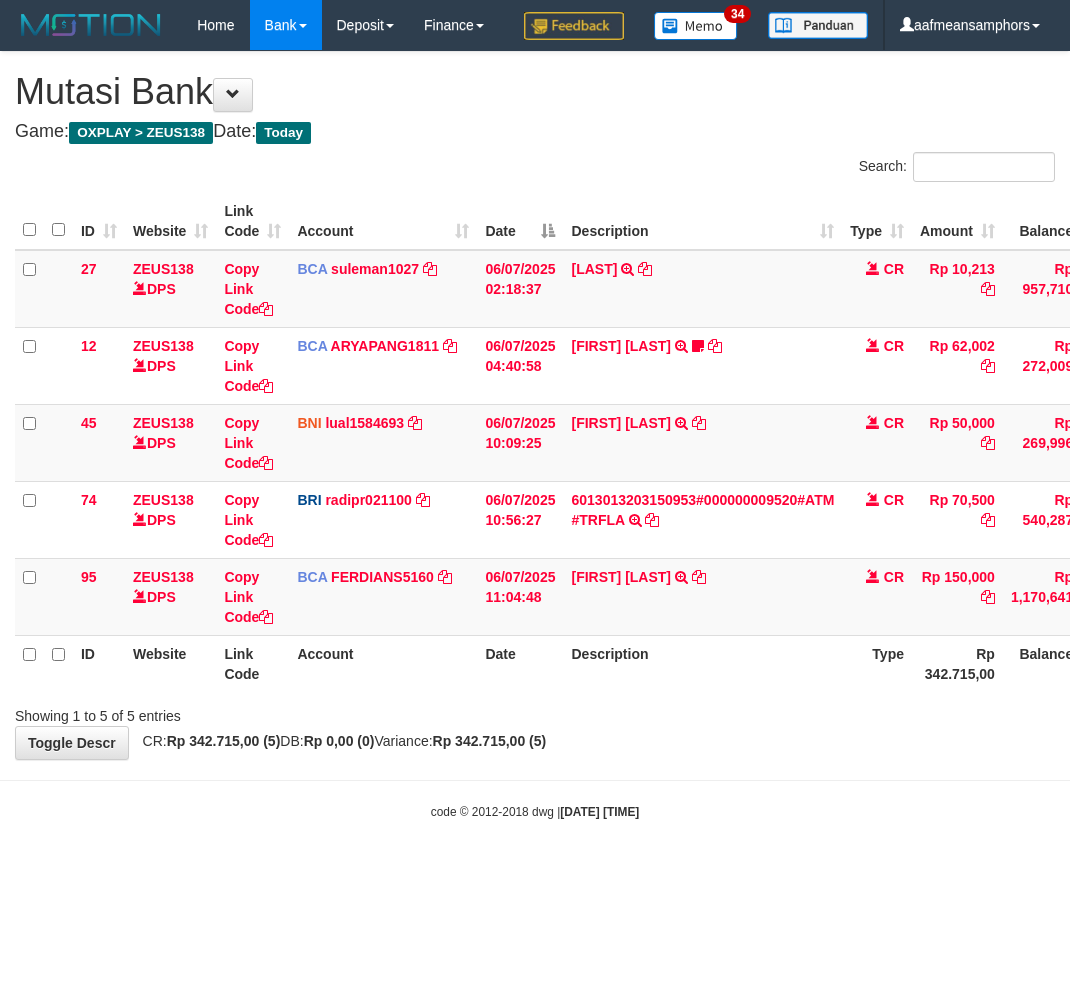 scroll, scrollTop: 0, scrollLeft: 0, axis: both 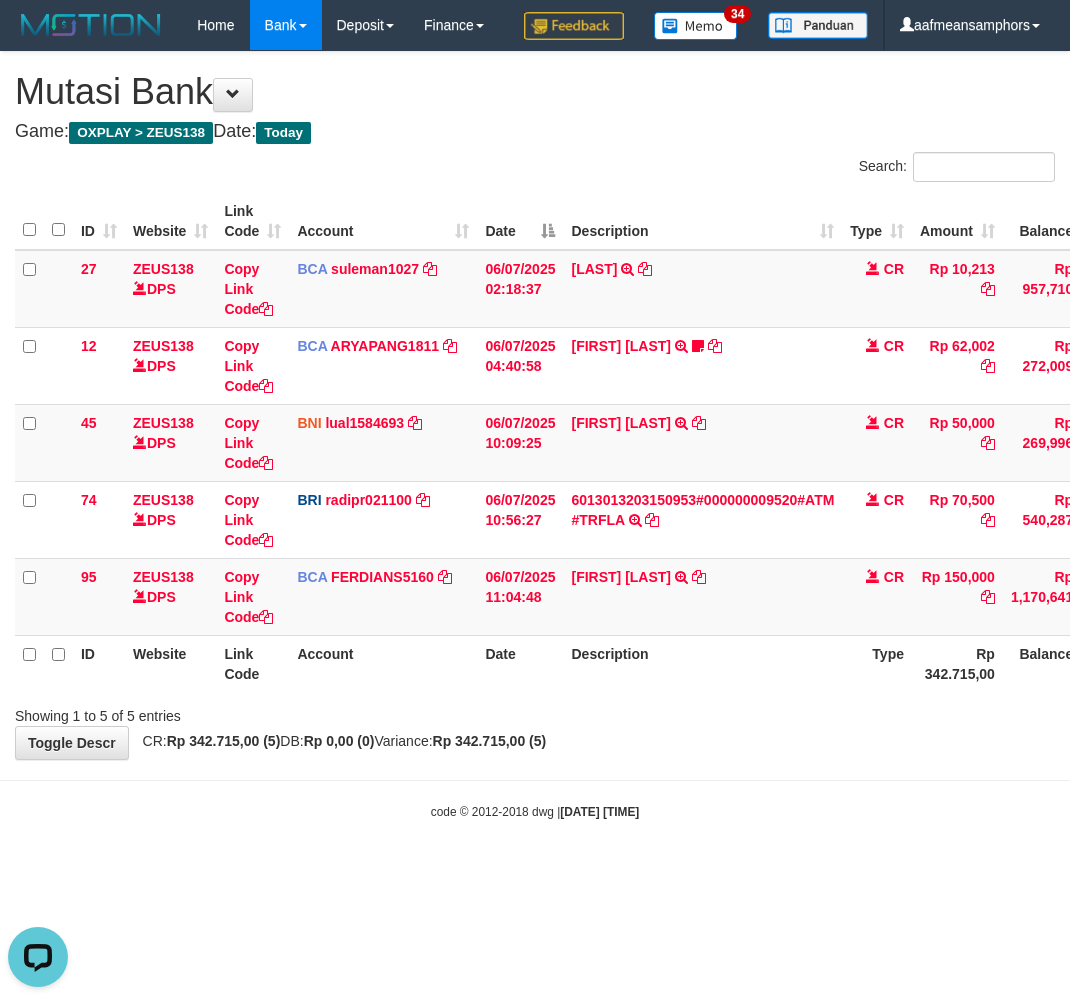 drag, startPoint x: 790, startPoint y: 770, endPoint x: 780, endPoint y: 757, distance: 16.40122 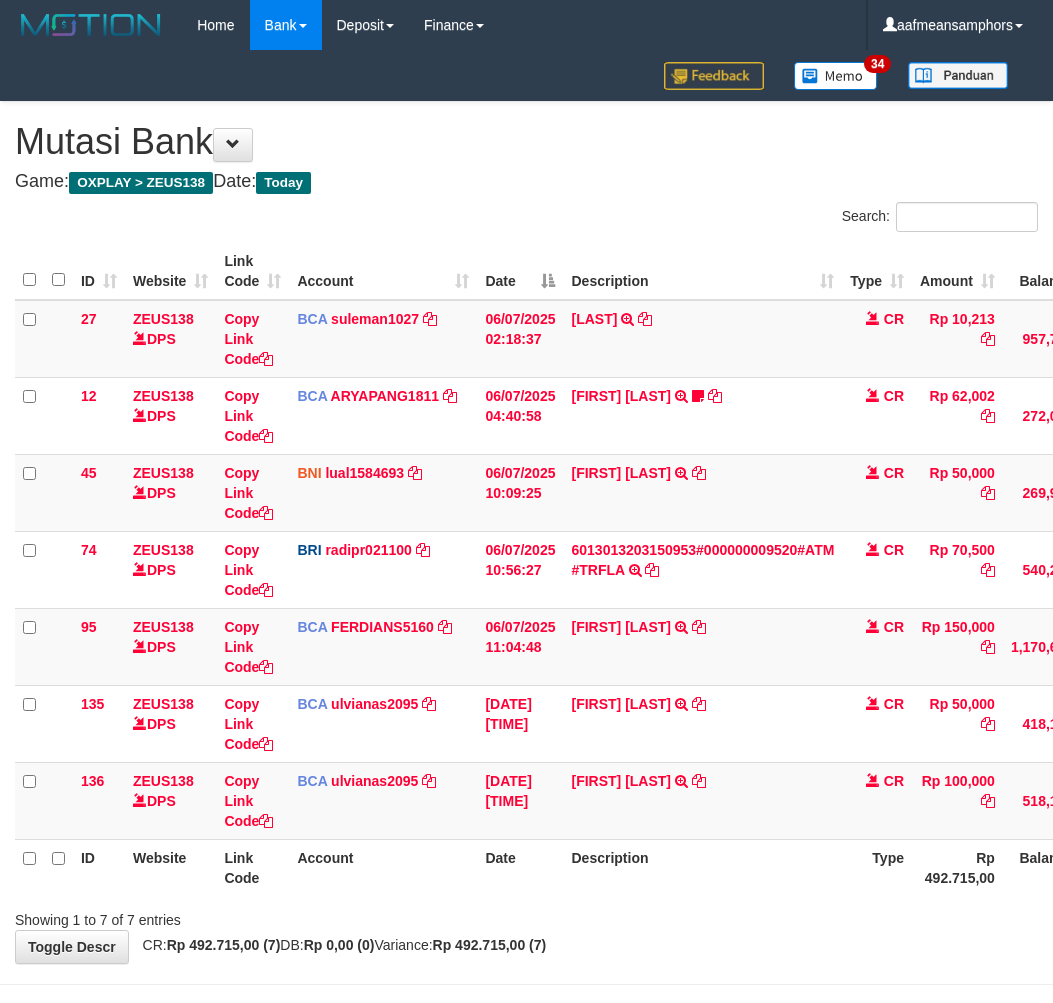 scroll, scrollTop: 0, scrollLeft: 0, axis: both 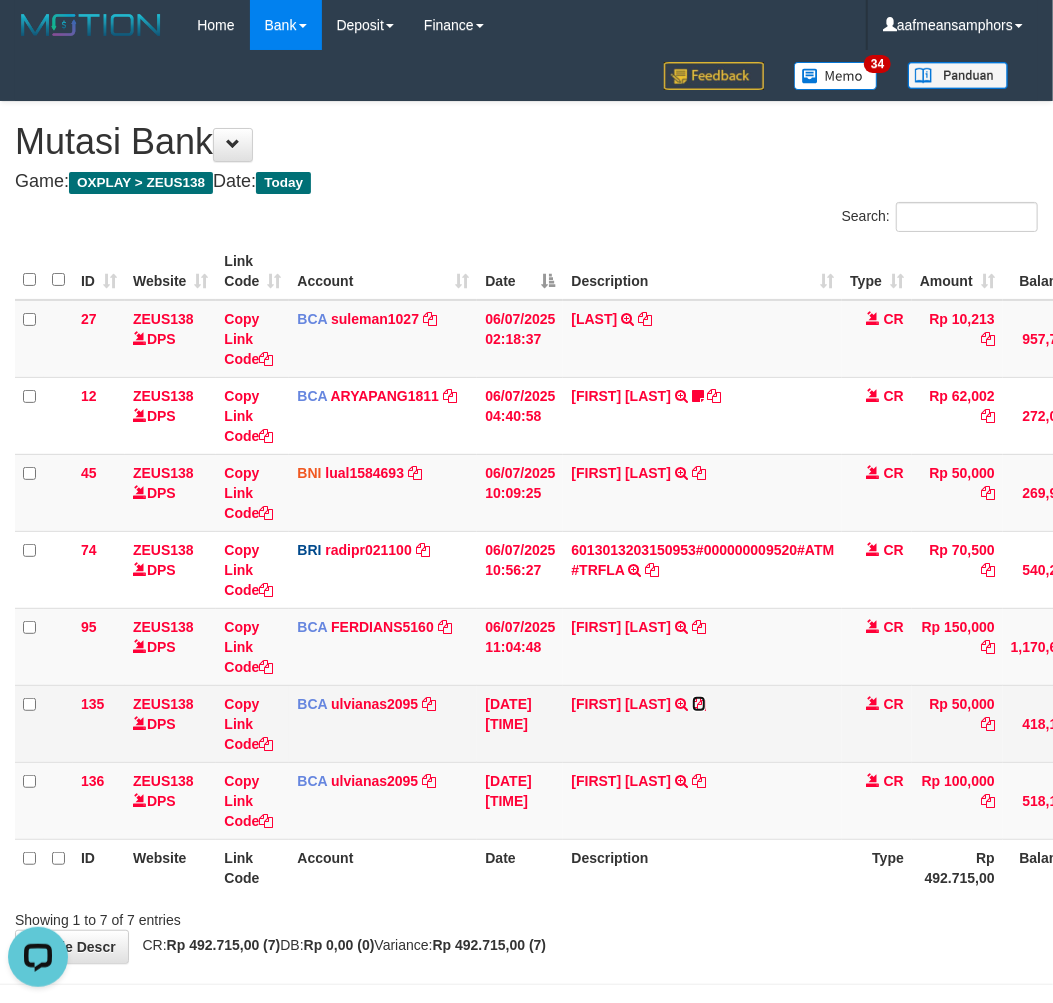 click at bounding box center (266, 436) 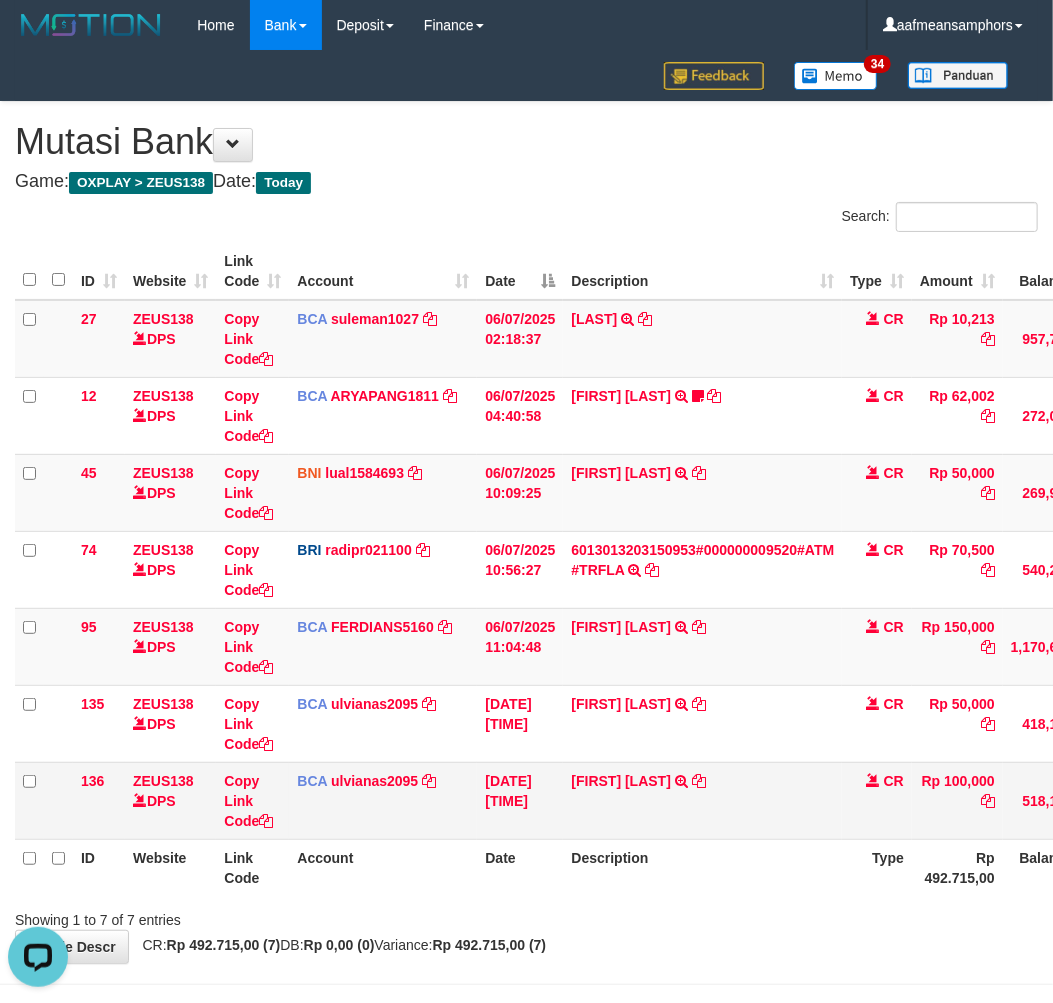 click on "[FIRST] [LAST]         TRSF E-BANKING CR 0607/FTSCY/WS95031
100000.00[FIRST] [LAST]" at bounding box center [702, 339] 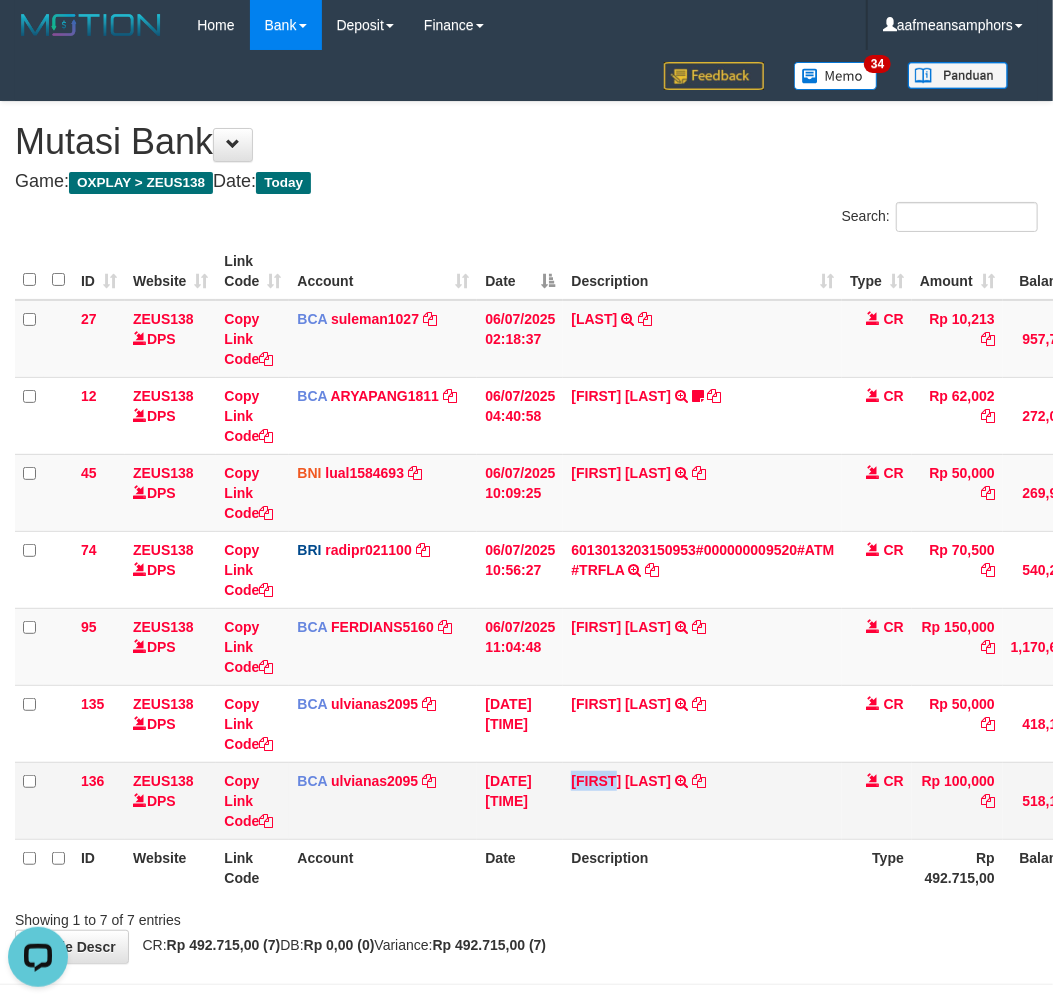 click on "[FIRST] [LAST]         TRSF E-BANKING CR 0607/FTSCY/WS95031
100000.00[FIRST] [LAST]" at bounding box center (702, 339) 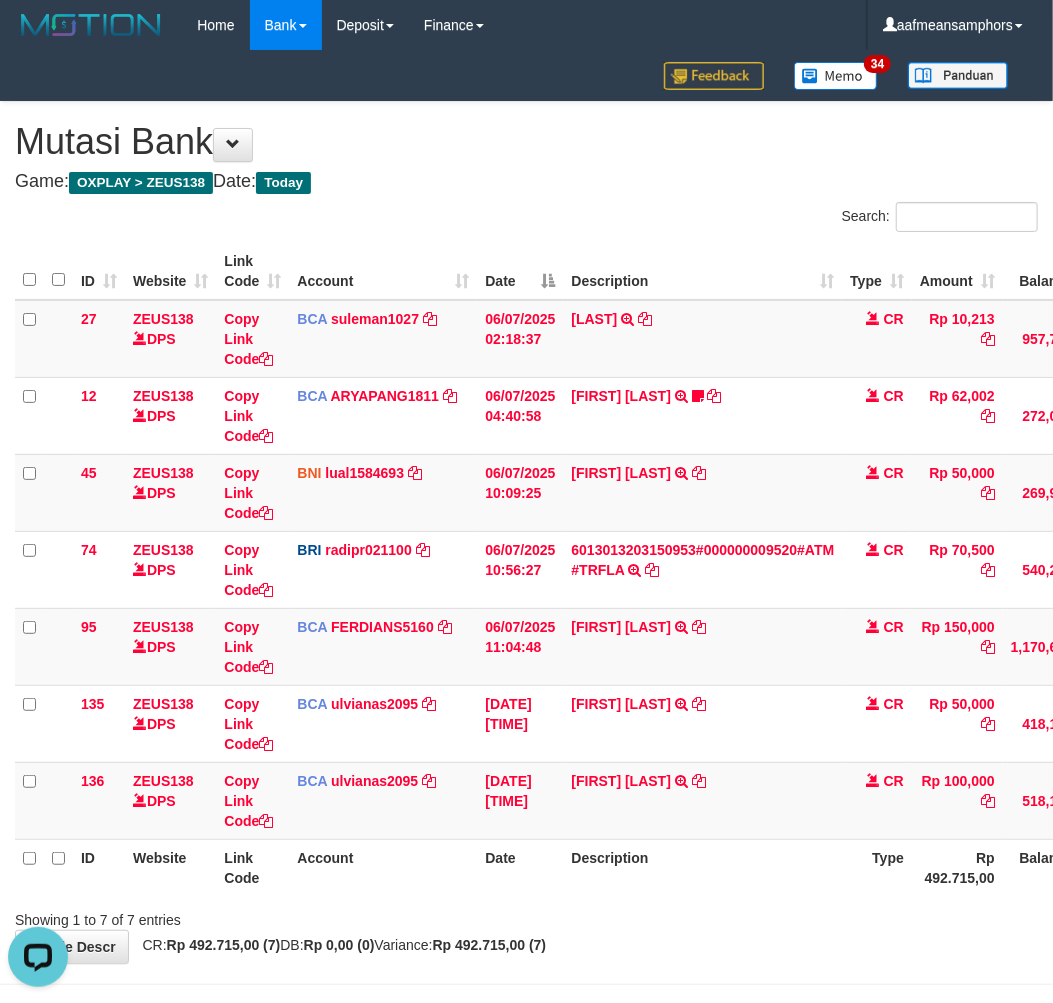 drag, startPoint x: 596, startPoint y: 908, endPoint x: 870, endPoint y: 858, distance: 278.5247 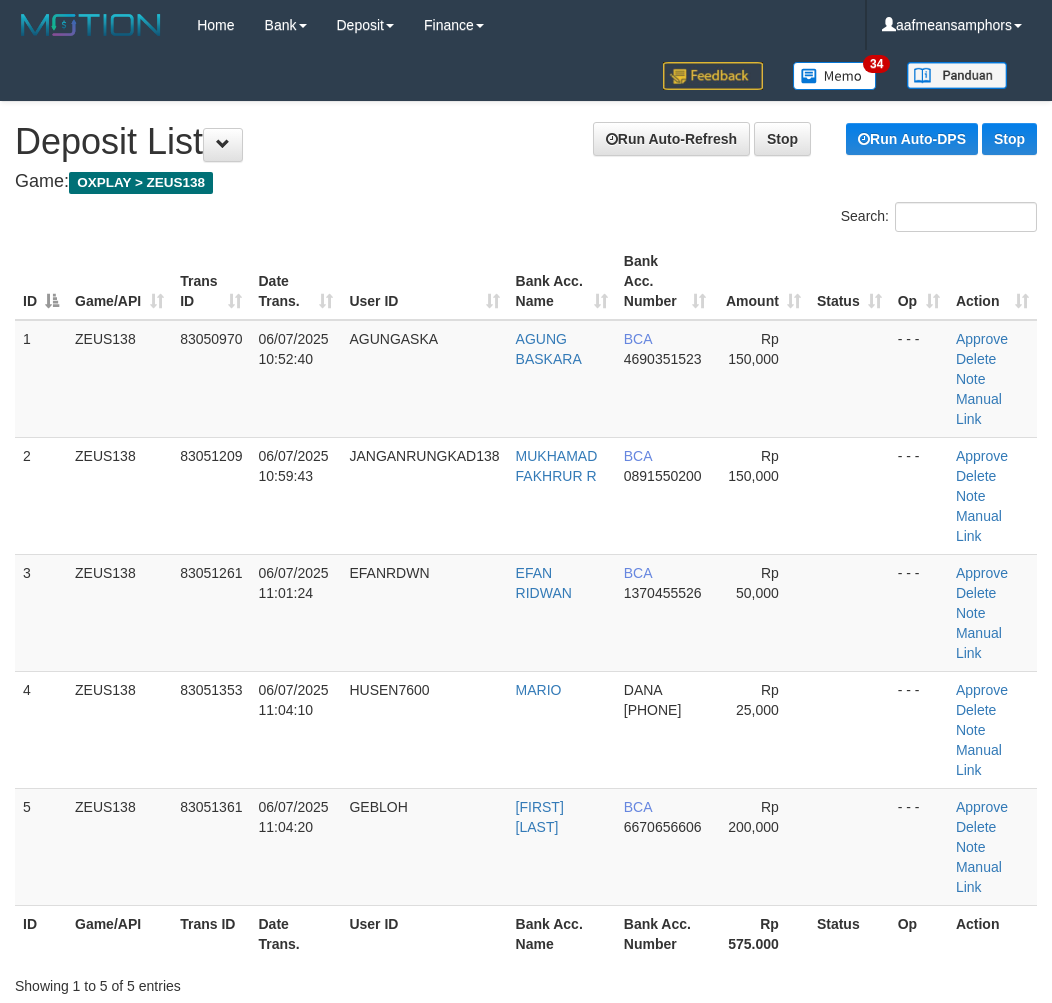 scroll, scrollTop: 111, scrollLeft: 12, axis: both 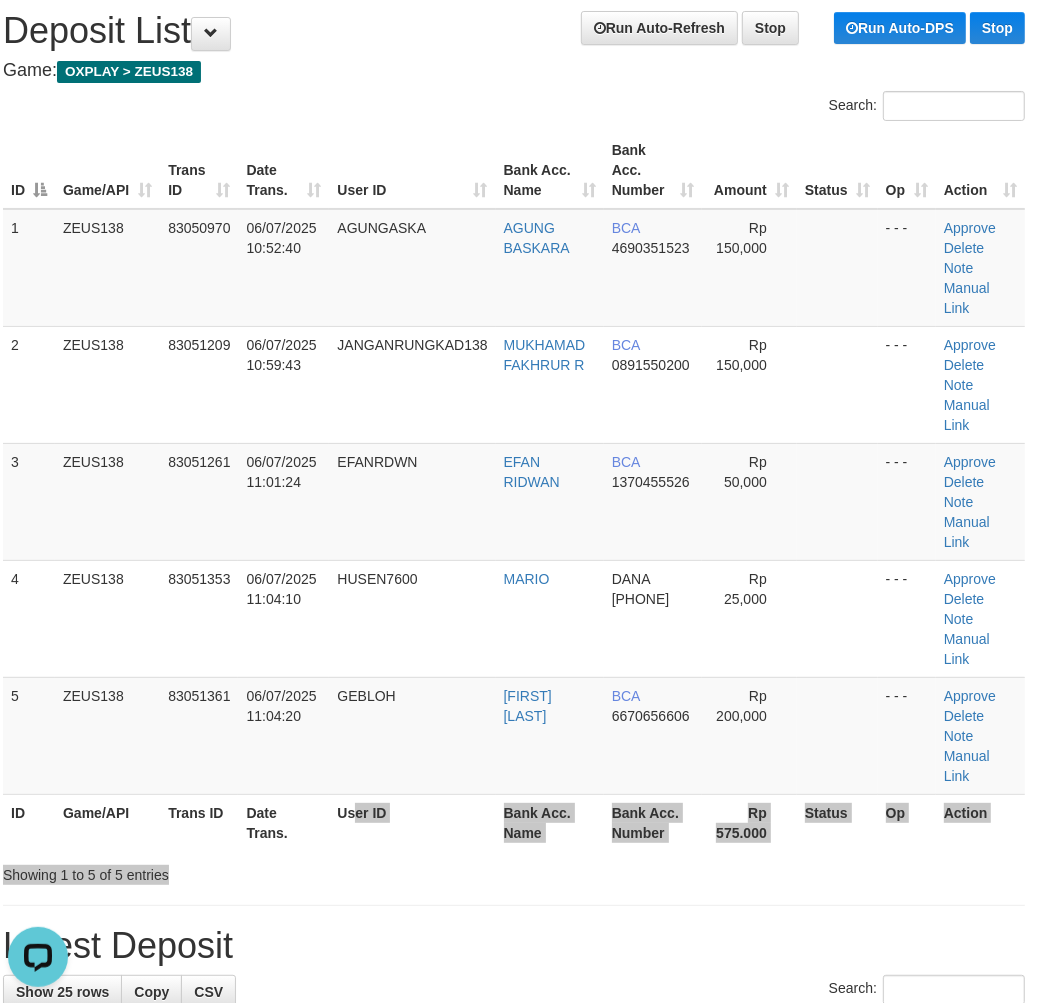 click on "Search:
ID Game/API Trans ID Date Trans. User ID Bank Acc. Name Bank Acc. Number Amount Status Op Action
1
ZEUS138
83050970
[DATE] [TIME]
AGUNGASKA
[FIRST] [LAST]
BCA
4690351523
Rp 150,000
- - -
Approve
Delete
Note
Manual Link
2
ZEUS138
83051209
[DATE] [TIME]
JANGANRUNGKAD138
[FIRST] [LAST]
BCA
0891550200
Rp 150,000" at bounding box center [514, 488] 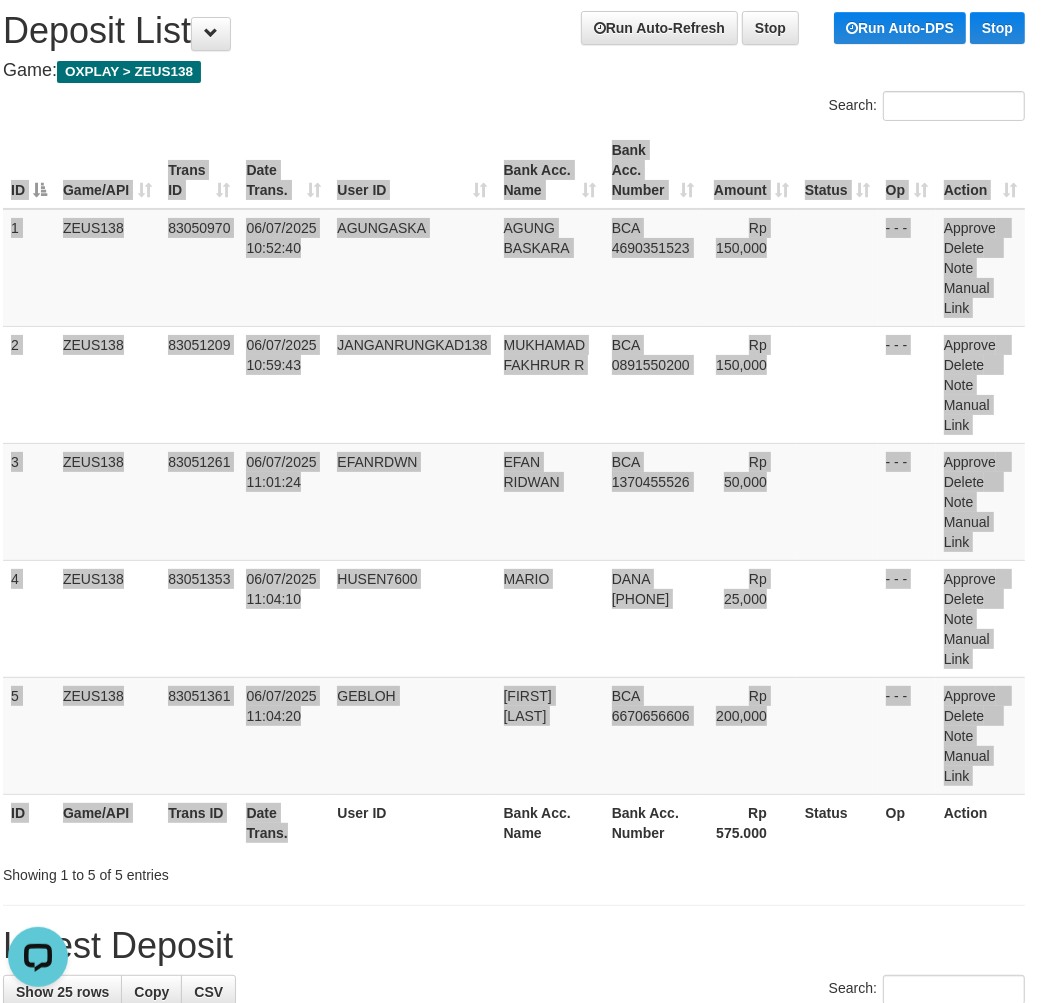 click on "ID Game/API Trans ID Date Trans. User ID Bank Acc. Name Bank Acc. Number Amount Status Op Action
1
ZEUS138
83050970
[DATE] [TIME]
AGUNGASKA
[FIRST] [LAST]
BCA
4690351523
Rp 150,000
- - -
Approve
Delete
Note
Manual Link
2
ZEUS138
83051209
[DATE] [TIME]
JANGANRUNGKAD138
[FIRST] [LAST]
BCA
0891550200
Rp 150,000" at bounding box center (514, 491) 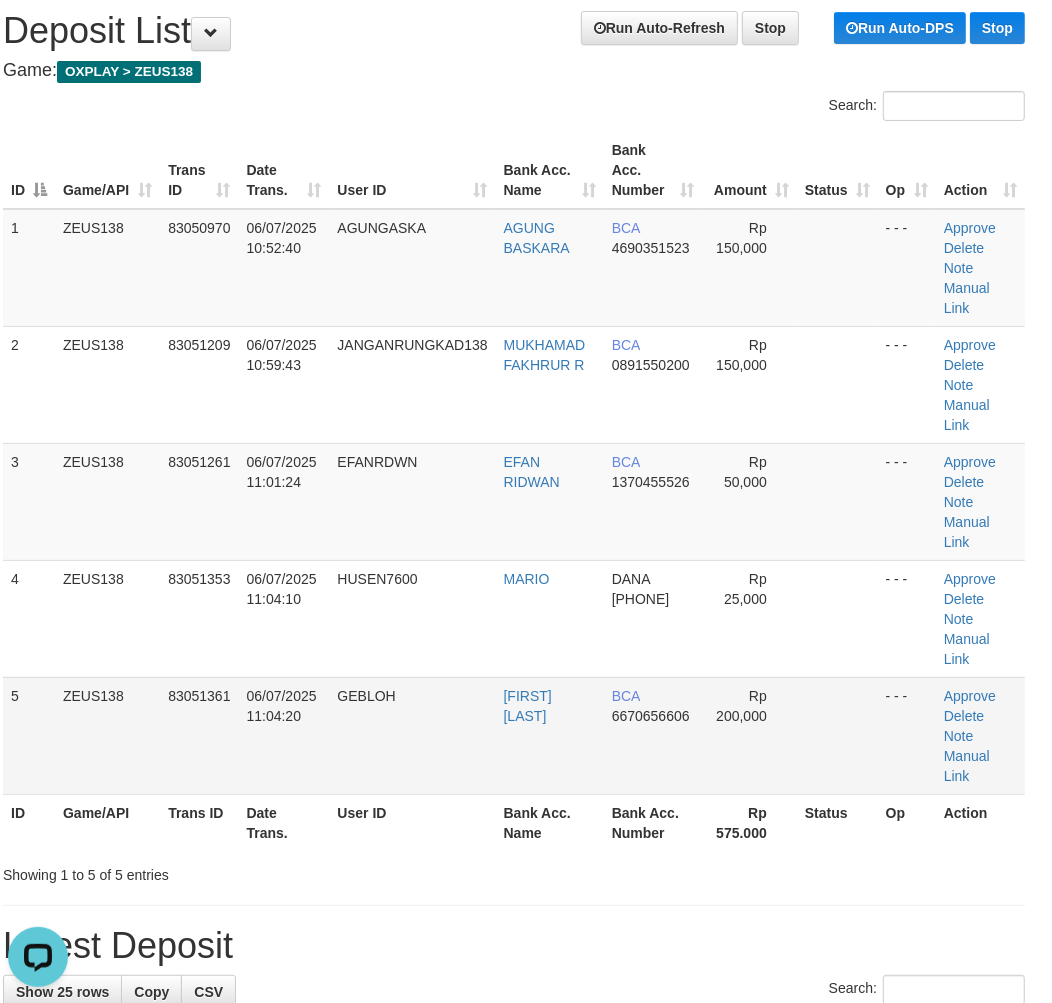 click on "GEBLOH" at bounding box center (412, 268) 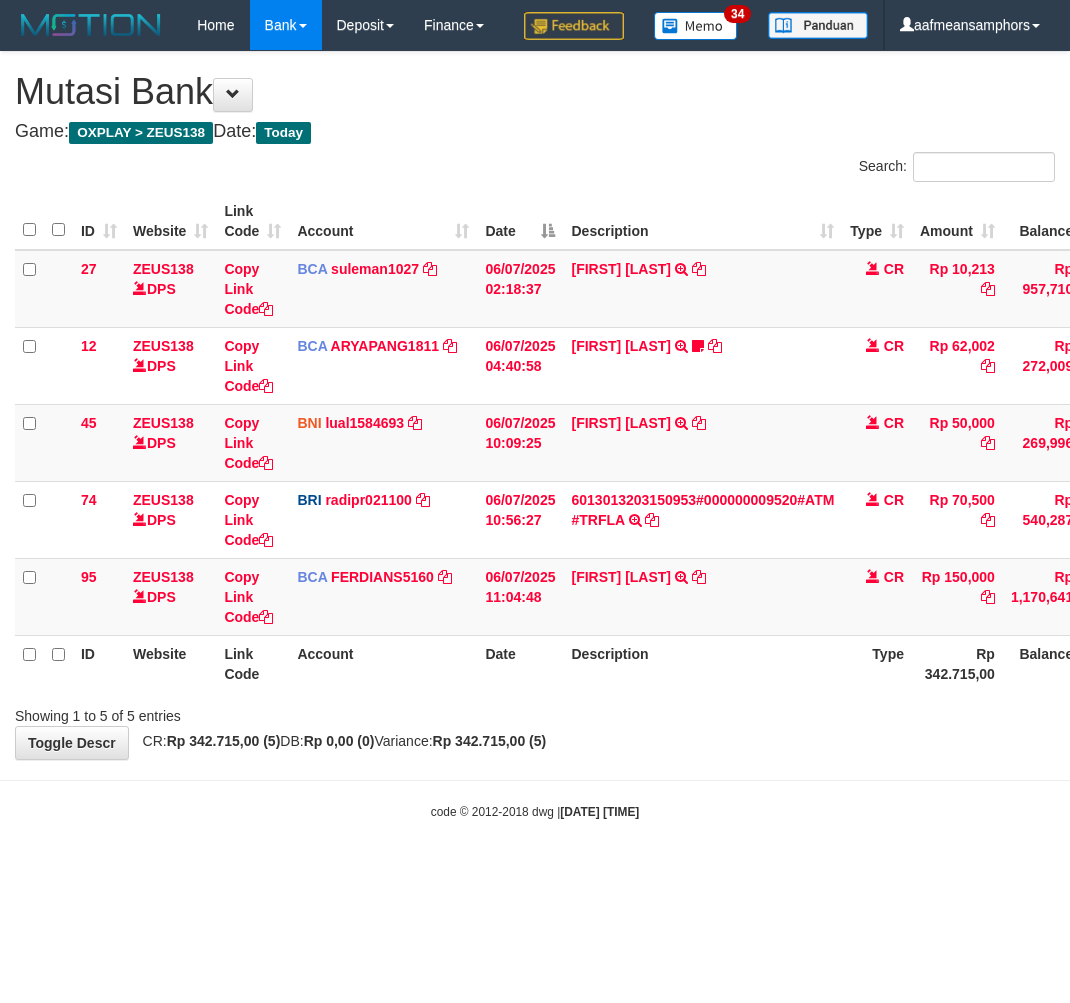 scroll, scrollTop: 0, scrollLeft: 0, axis: both 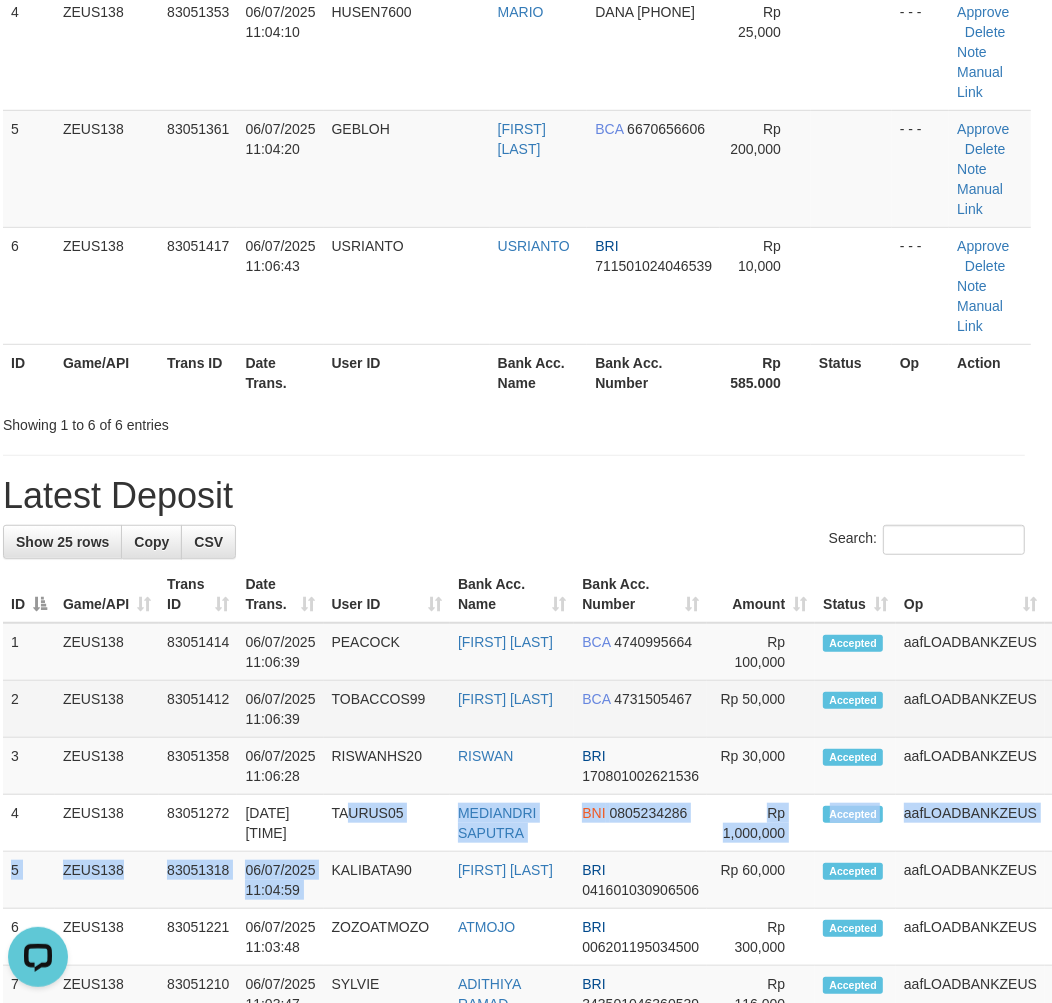 drag, startPoint x: 348, startPoint y: 817, endPoint x: 4, endPoint y: 707, distance: 361.15924 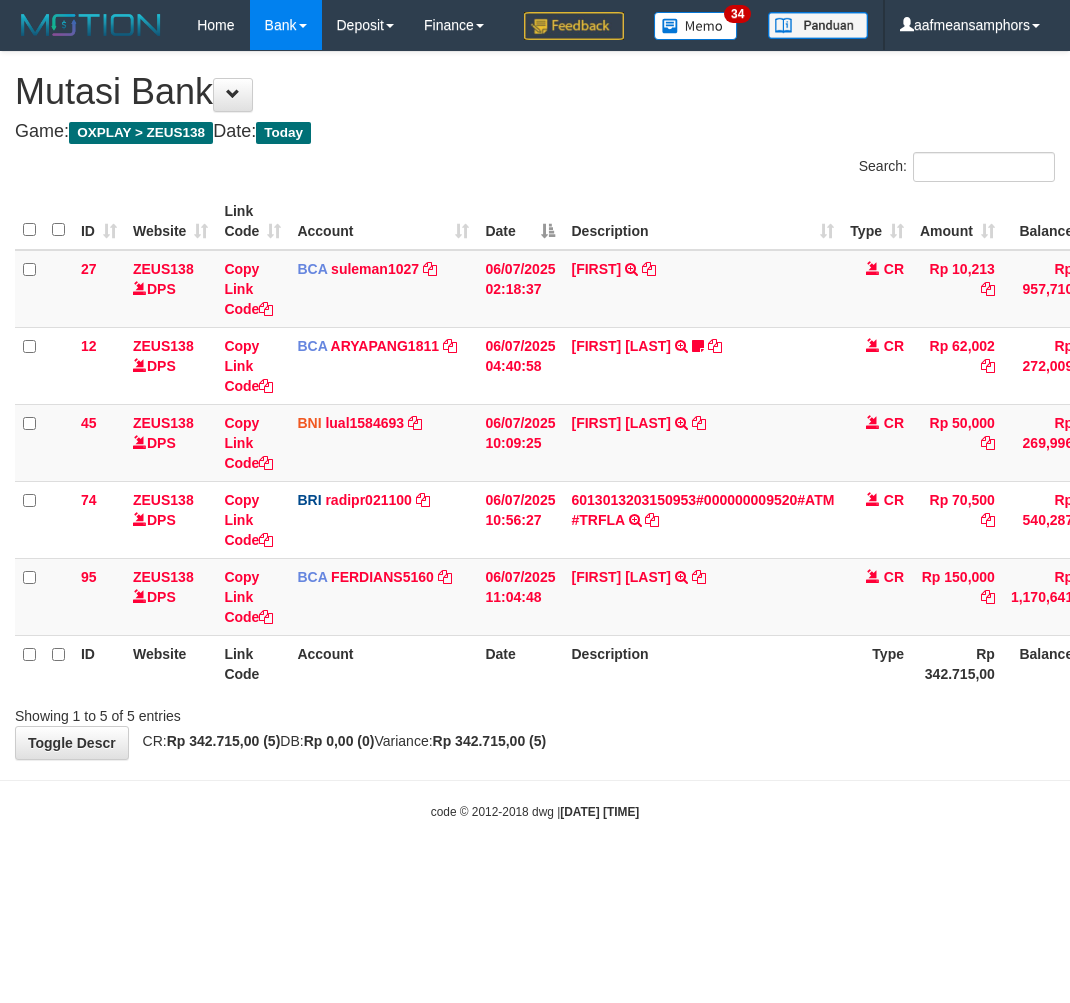 scroll, scrollTop: 0, scrollLeft: 0, axis: both 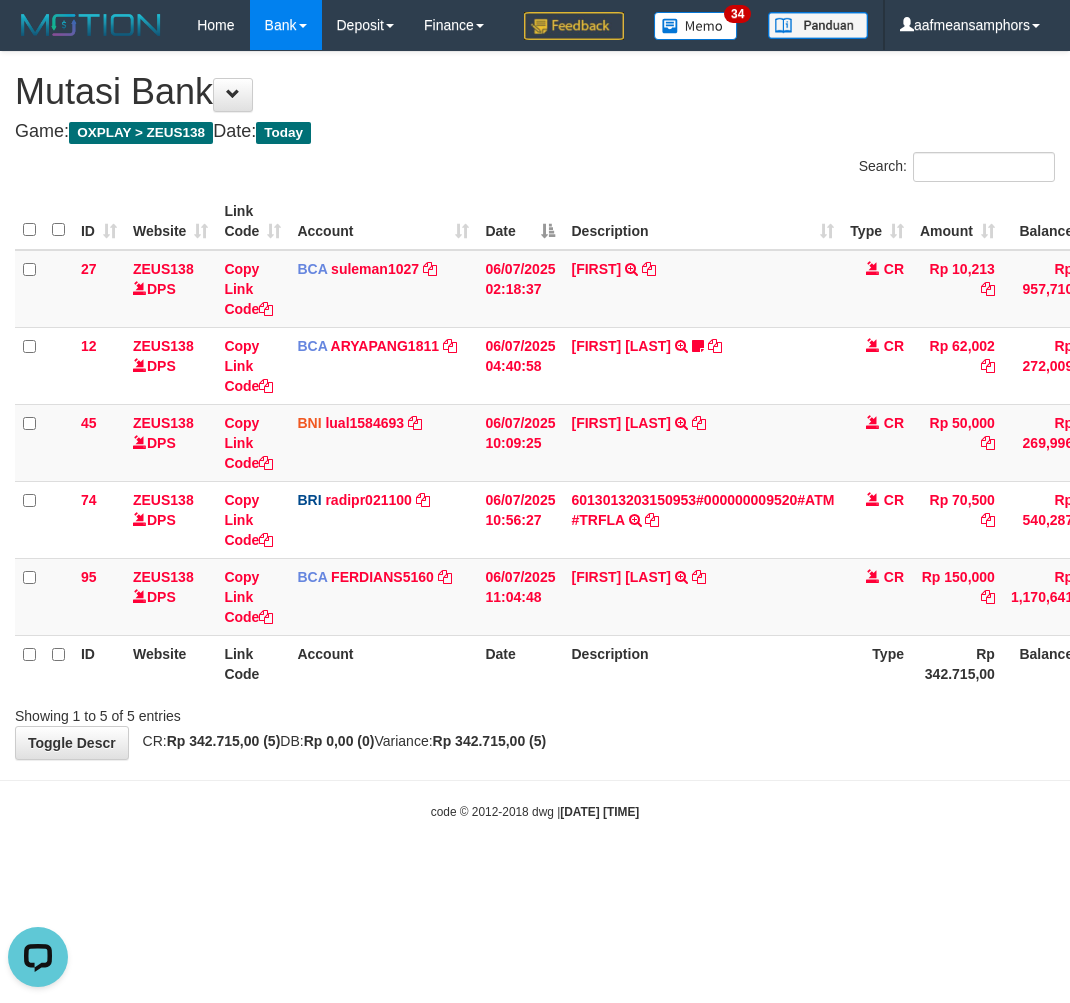 click on "Showing 1 to 5 of 5 entries" at bounding box center (535, 712) 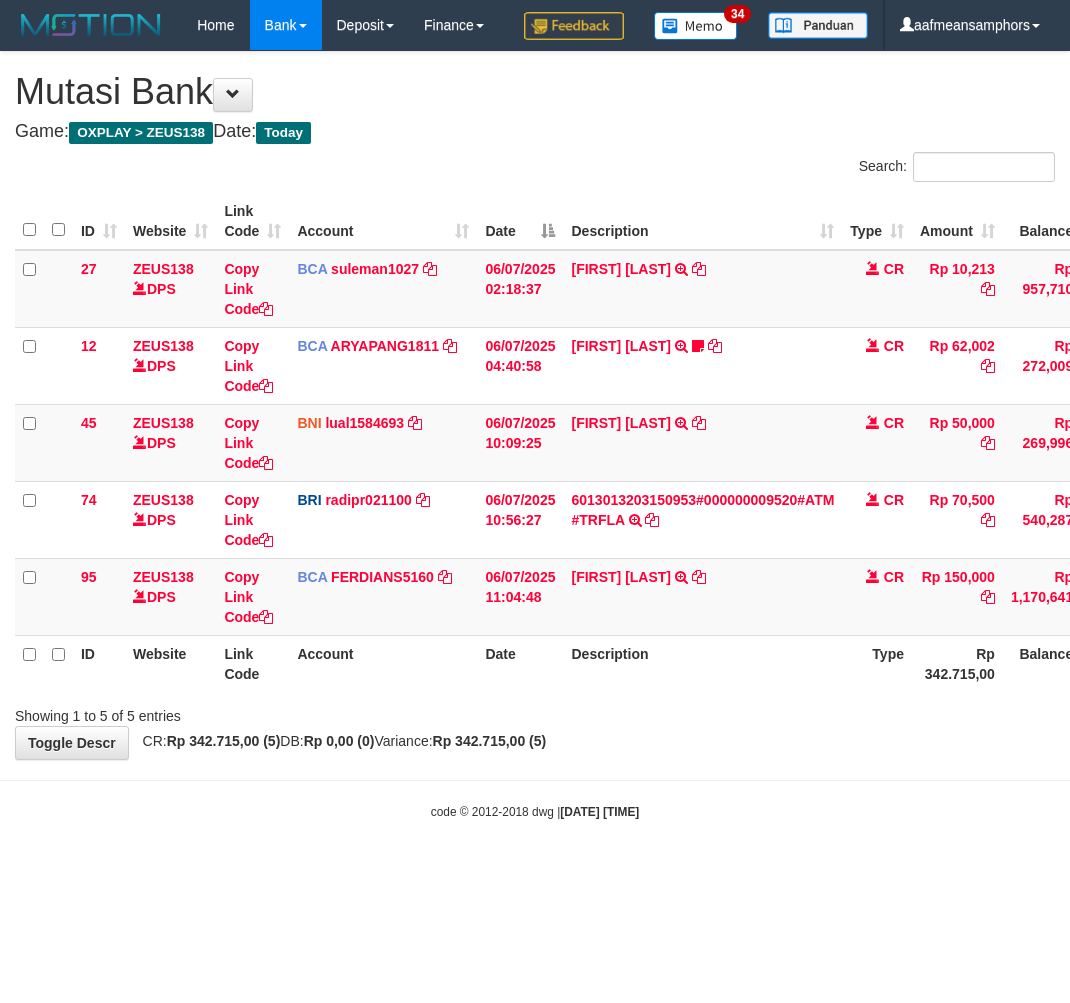 scroll, scrollTop: 0, scrollLeft: 0, axis: both 